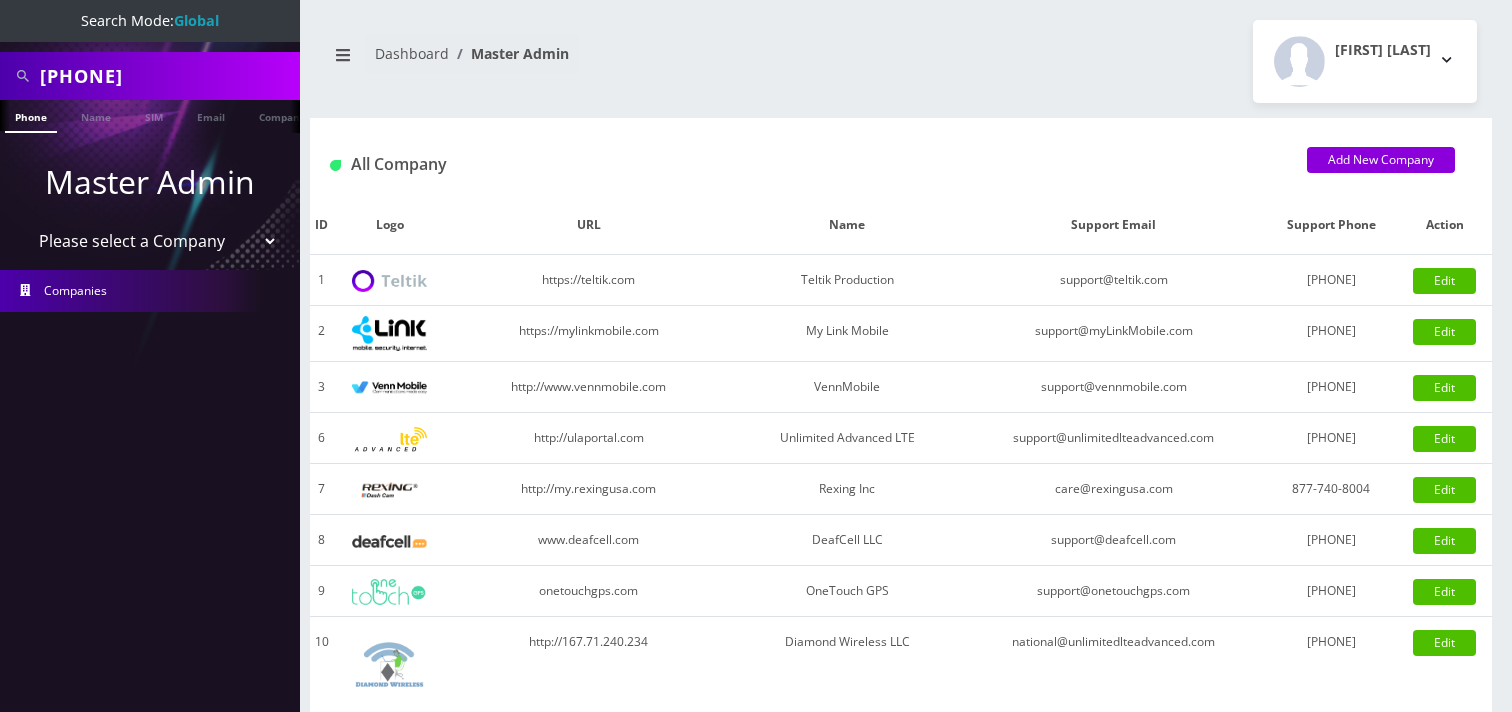 scroll, scrollTop: 0, scrollLeft: 0, axis: both 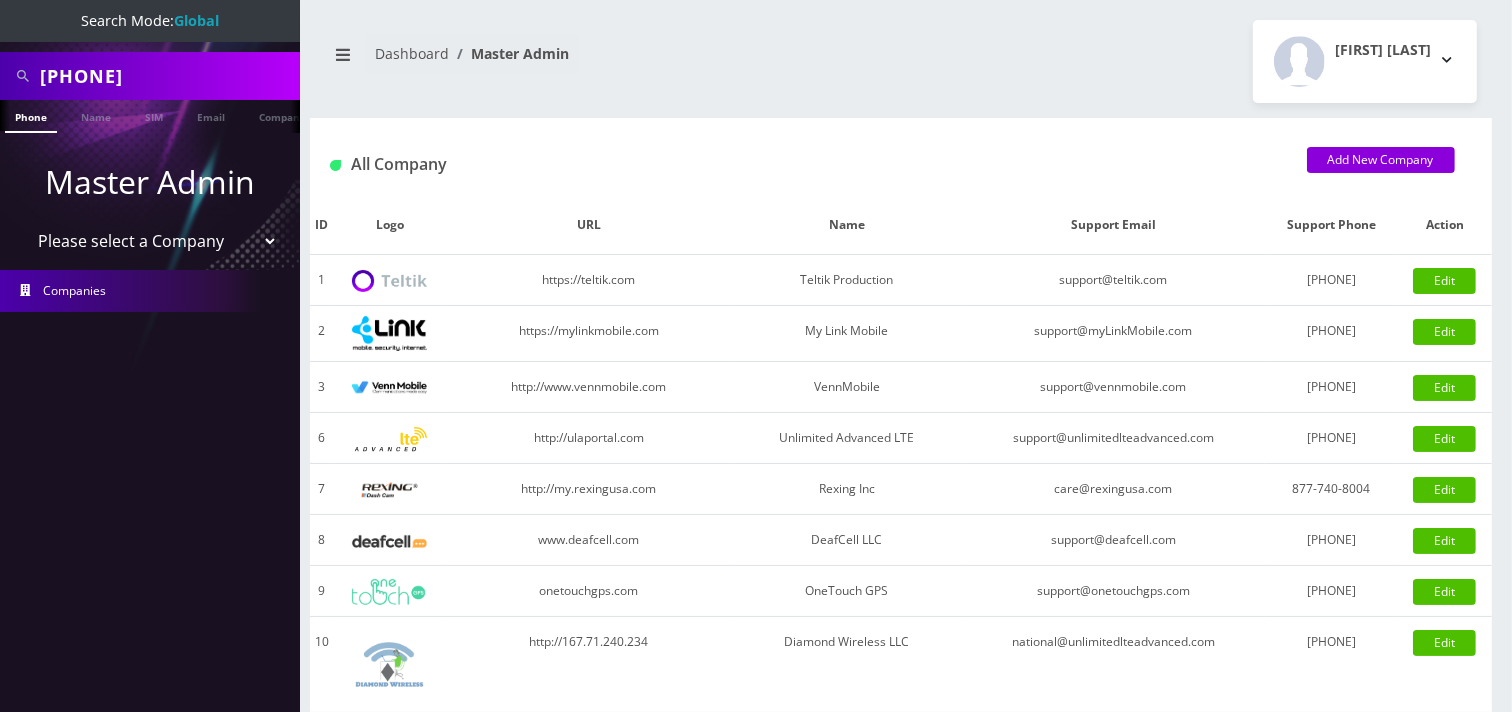 click on "Please select a Company
Teltik Production
My Link Mobile
VennMobile
Unlimited Advanced LTE
Rexing Inc
DeafCell LLC
OneTouch GPS
Diamond Wireless LLC
All Choice Connect
Amcest Corp
IoT
Shluchim Assist
ConnectED Mobile
Innovative Communications
Home Away Secure SIM Call" at bounding box center [150, 241] 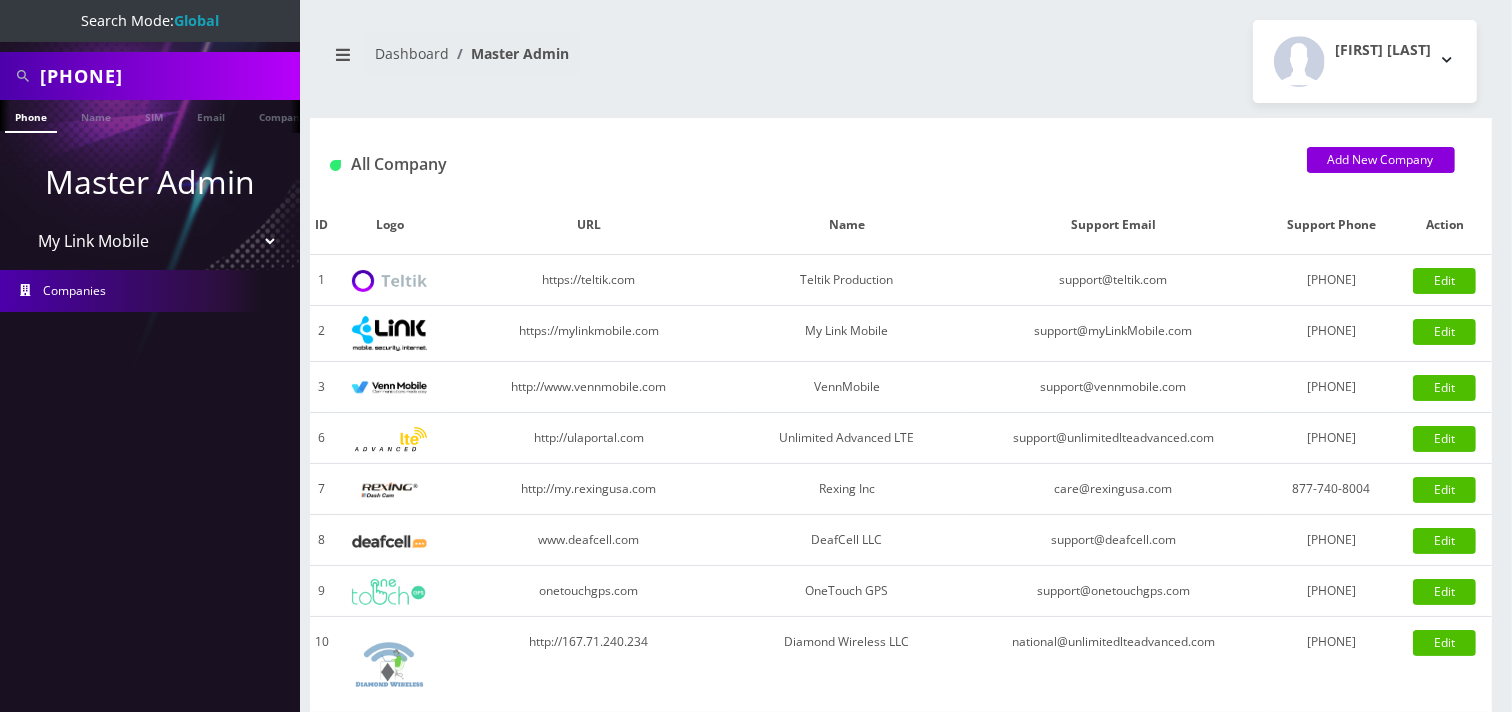 click on "Please select a Company
Teltik Production
My Link Mobile
VennMobile
Unlimited Advanced LTE
Rexing Inc
DeafCell LLC
OneTouch GPS
Diamond Wireless LLC
All Choice Connect
Amcest Corp
IoT
Shluchim Assist
ConnectED Mobile
Innovative Communications
Home Away Secure SIM Call" at bounding box center [150, 241] 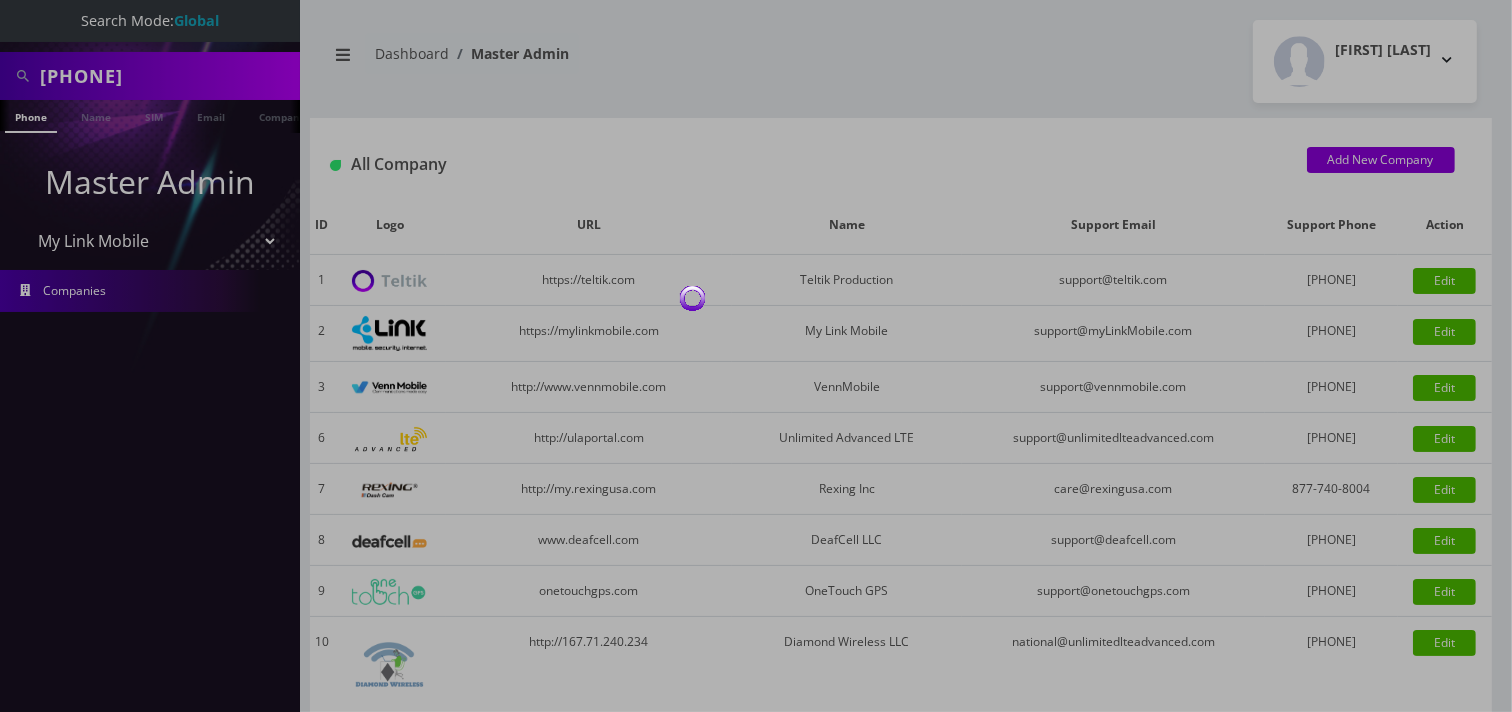 click at bounding box center (756, 356) 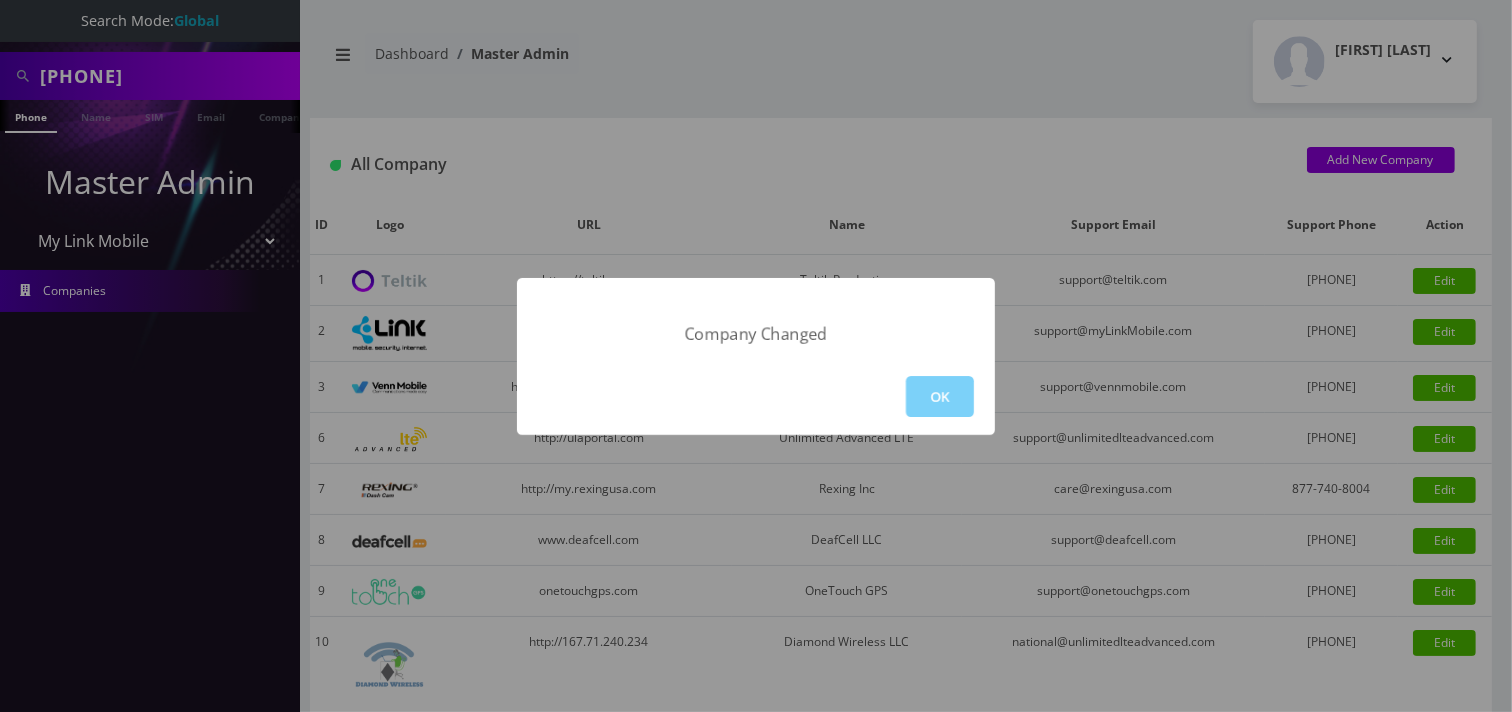 click on "Company Changed
OK" at bounding box center [756, 356] 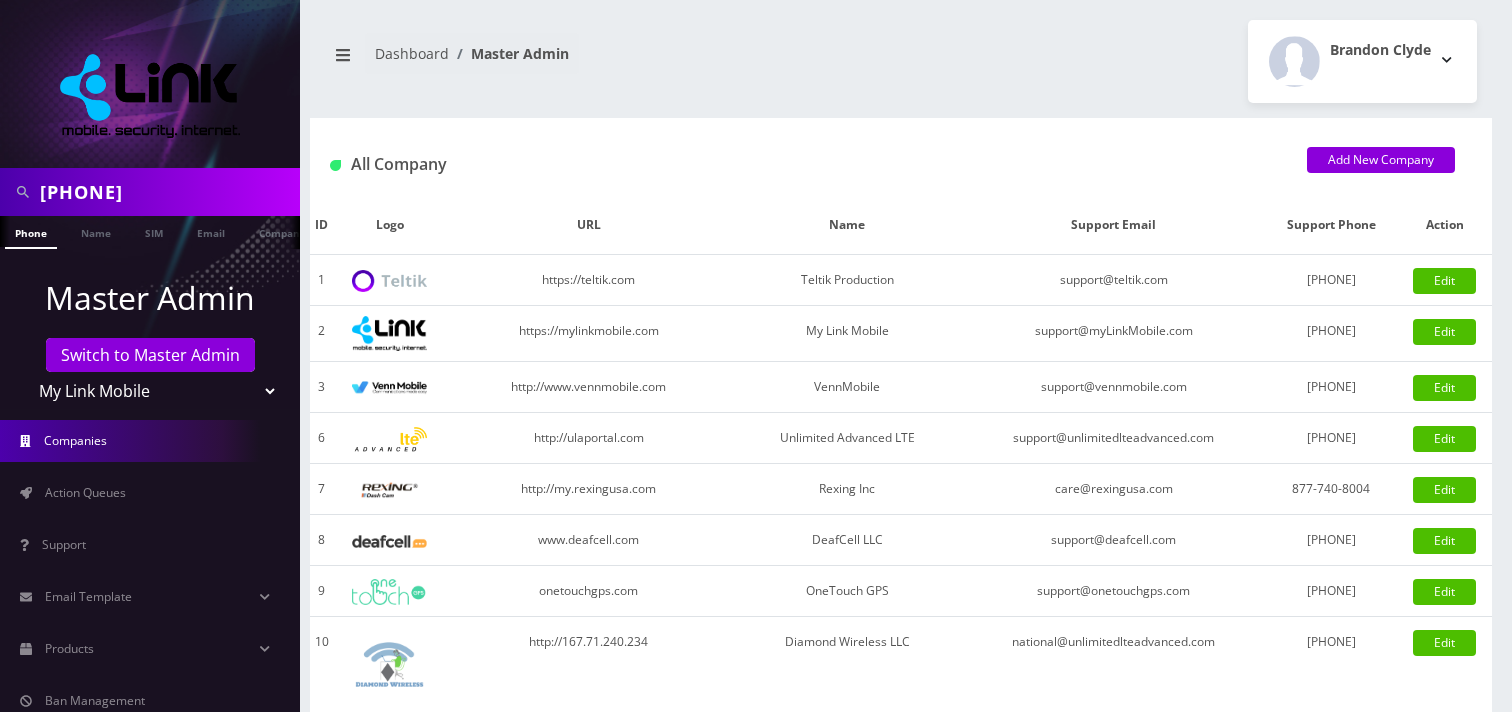 scroll, scrollTop: 0, scrollLeft: 0, axis: both 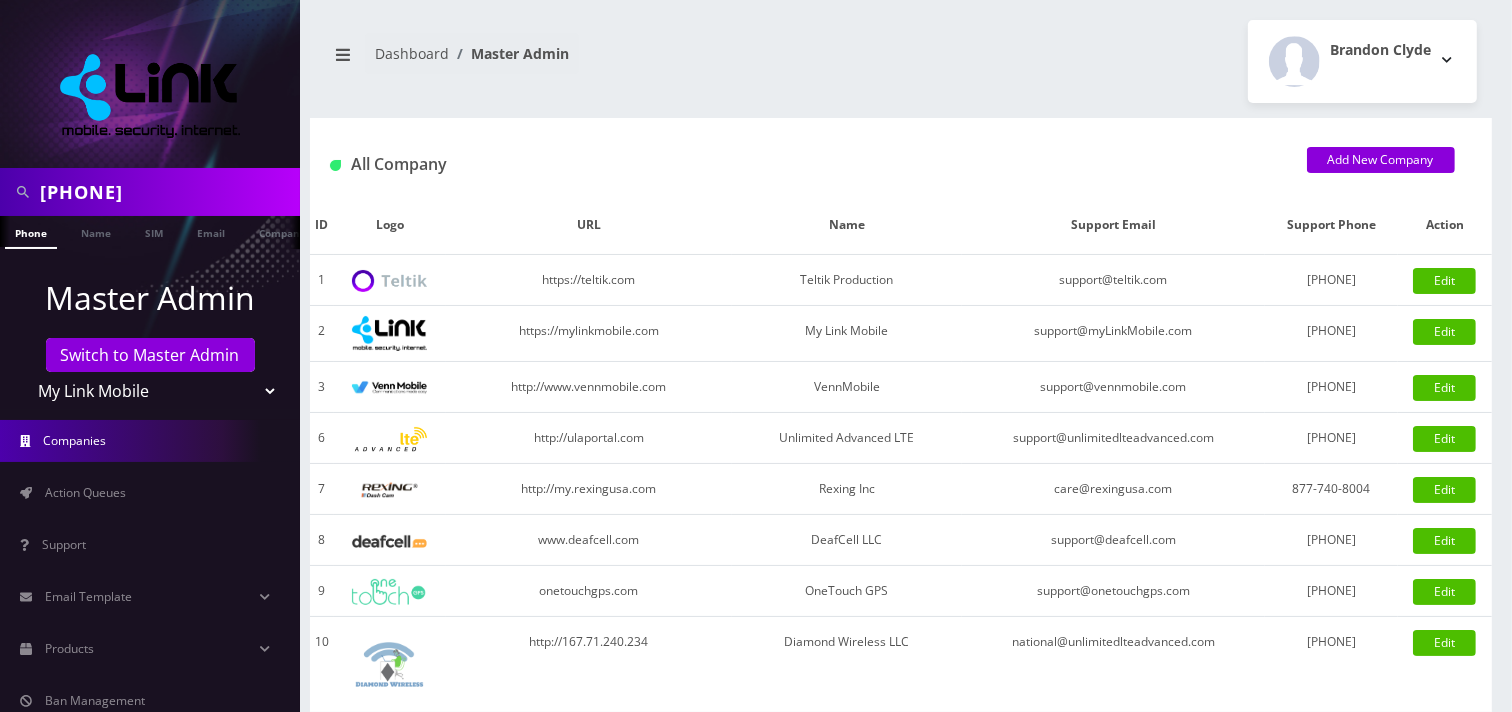 click on "Teltik Production
My Link Mobile
VennMobile
Unlimited Advanced LTE
Rexing Inc
DeafCell LLC
OneTouch GPS
Diamond Wireless LLC
All Choice Connect
Amcest Corp
IoT
Shluchim Assist
ConnectED Mobile
Innovative Communications
Home Away Secure
SIM Call Connecten Internet Rauch" at bounding box center (150, 391) 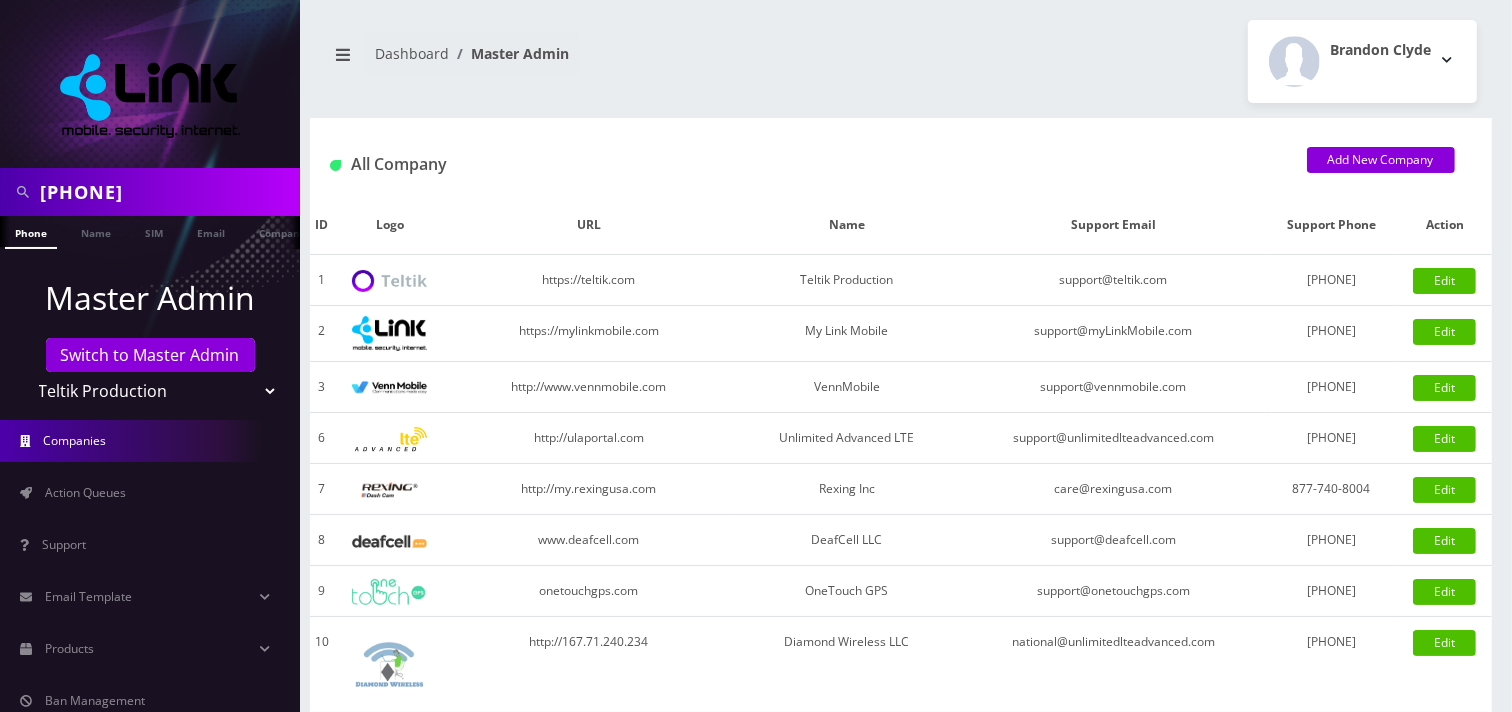 click on "Teltik Production
My Link Mobile
VennMobile
Unlimited Advanced LTE
Rexing Inc
DeafCell LLC
OneTouch GPS
Diamond Wireless LLC
All Choice Connect
Amcest Corp
IoT
Shluchim Assist
ConnectED Mobile
Innovative Communications
Home Away Secure
SIM Call Connecten Internet Rauch" at bounding box center (150, 391) 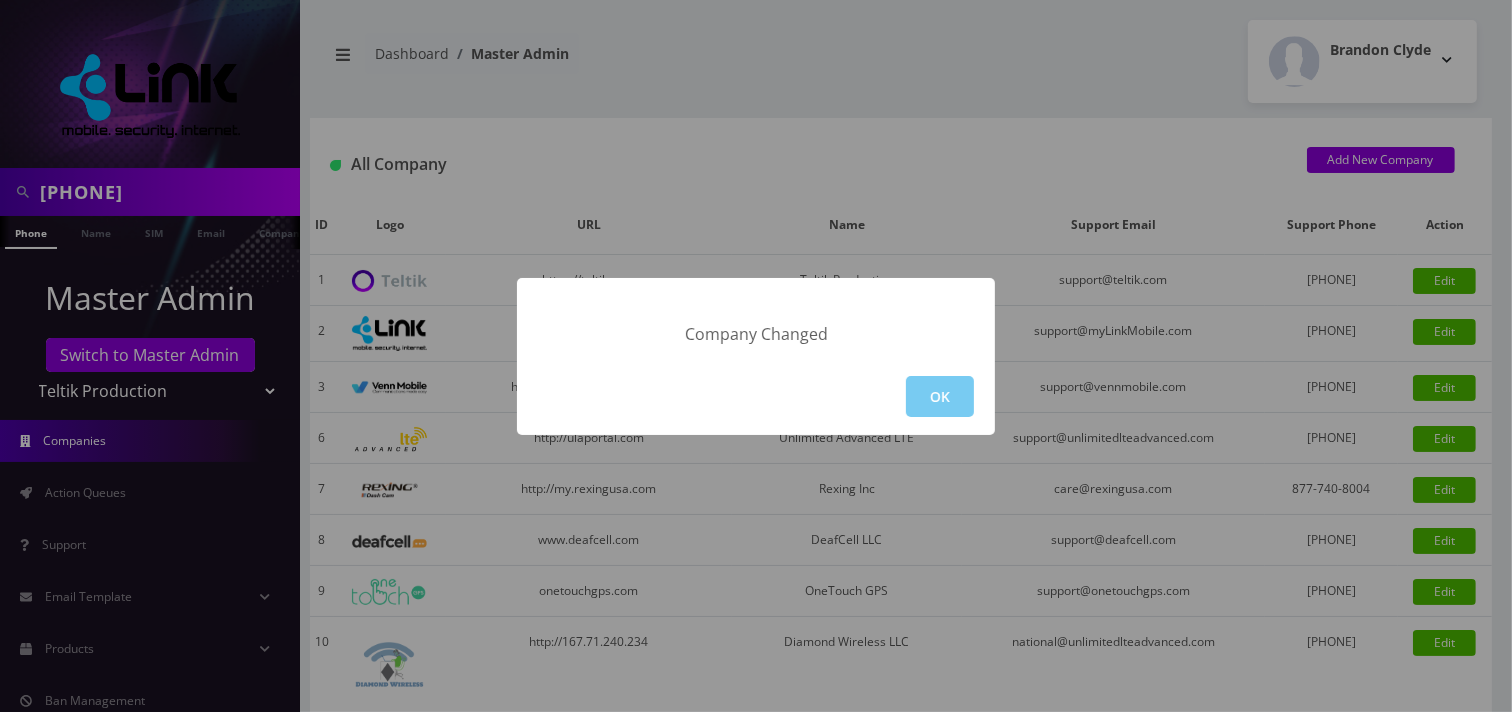 click on "OK" at bounding box center [940, 396] 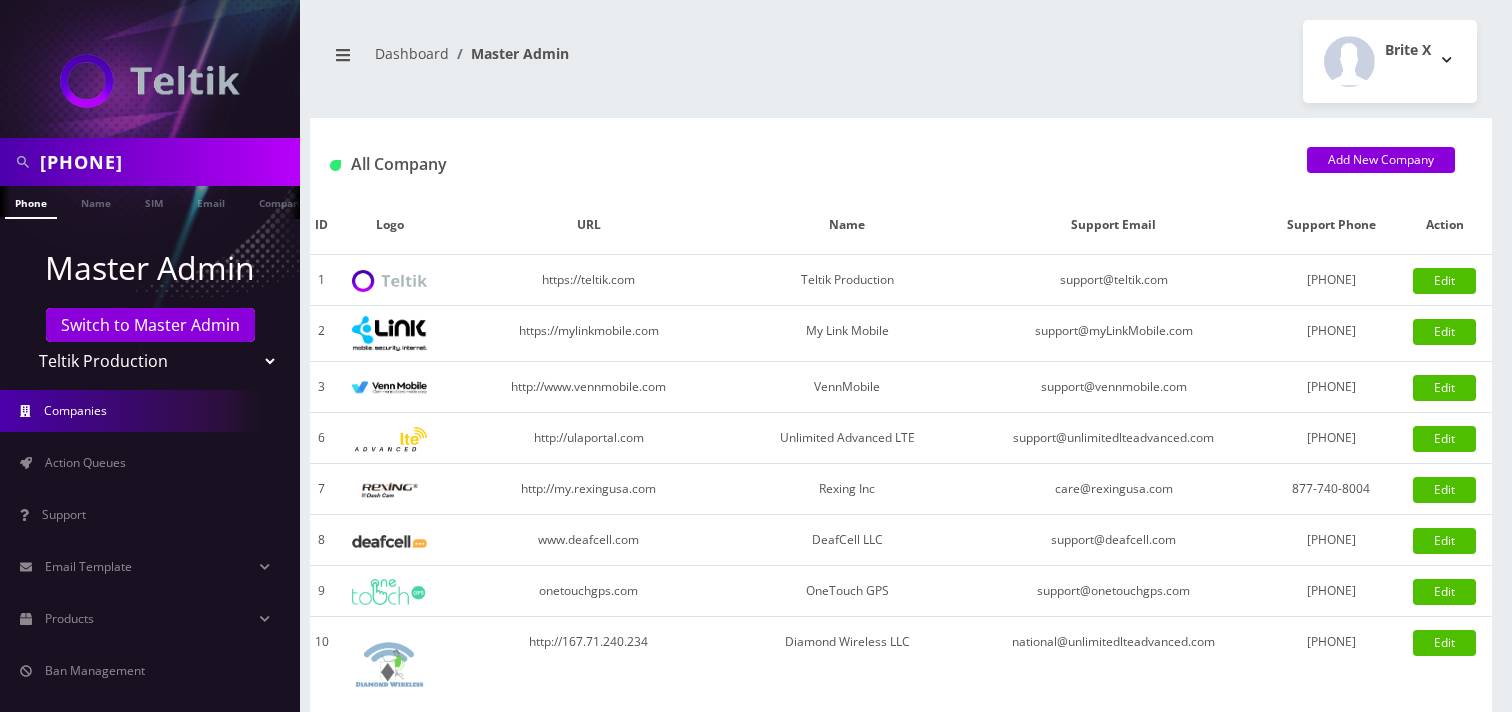 scroll, scrollTop: 0, scrollLeft: 0, axis: both 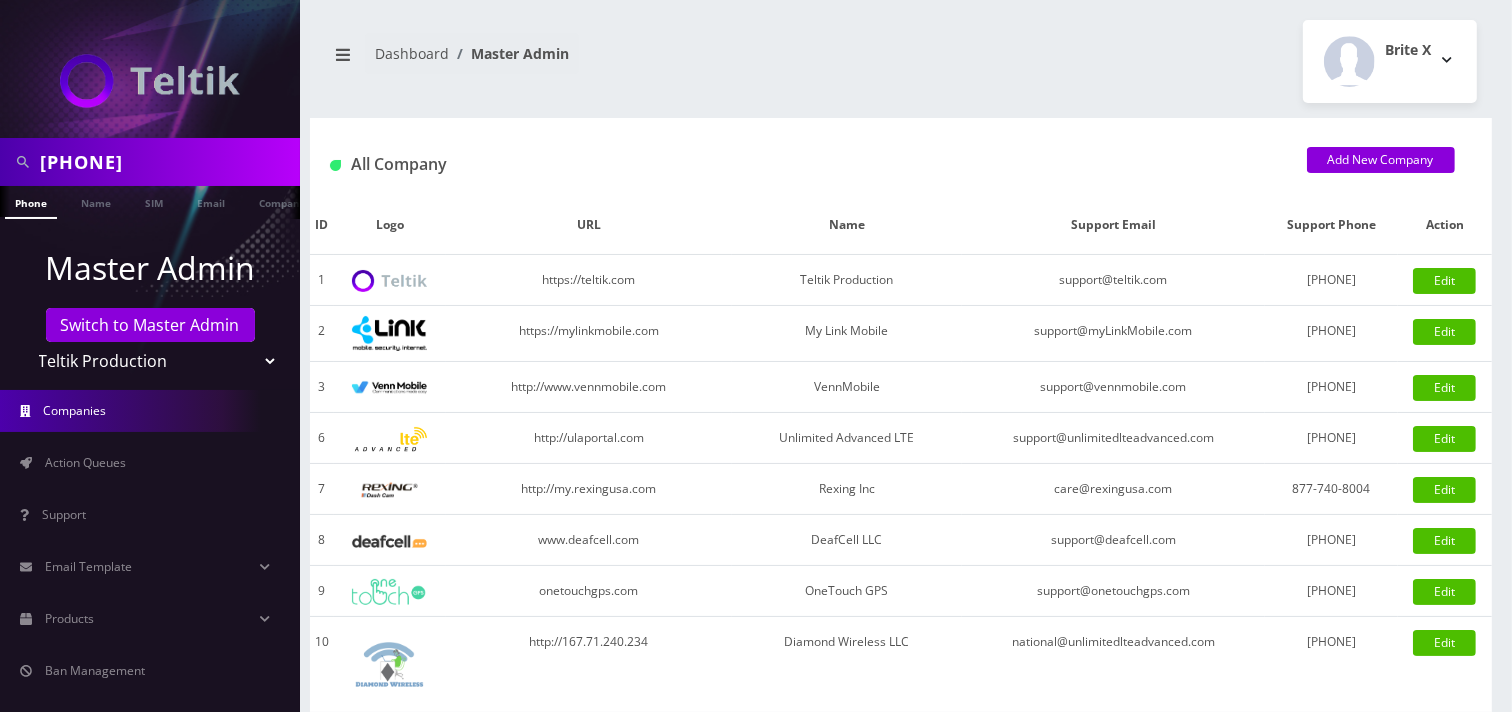click on "[PHONE]" at bounding box center (167, 162) 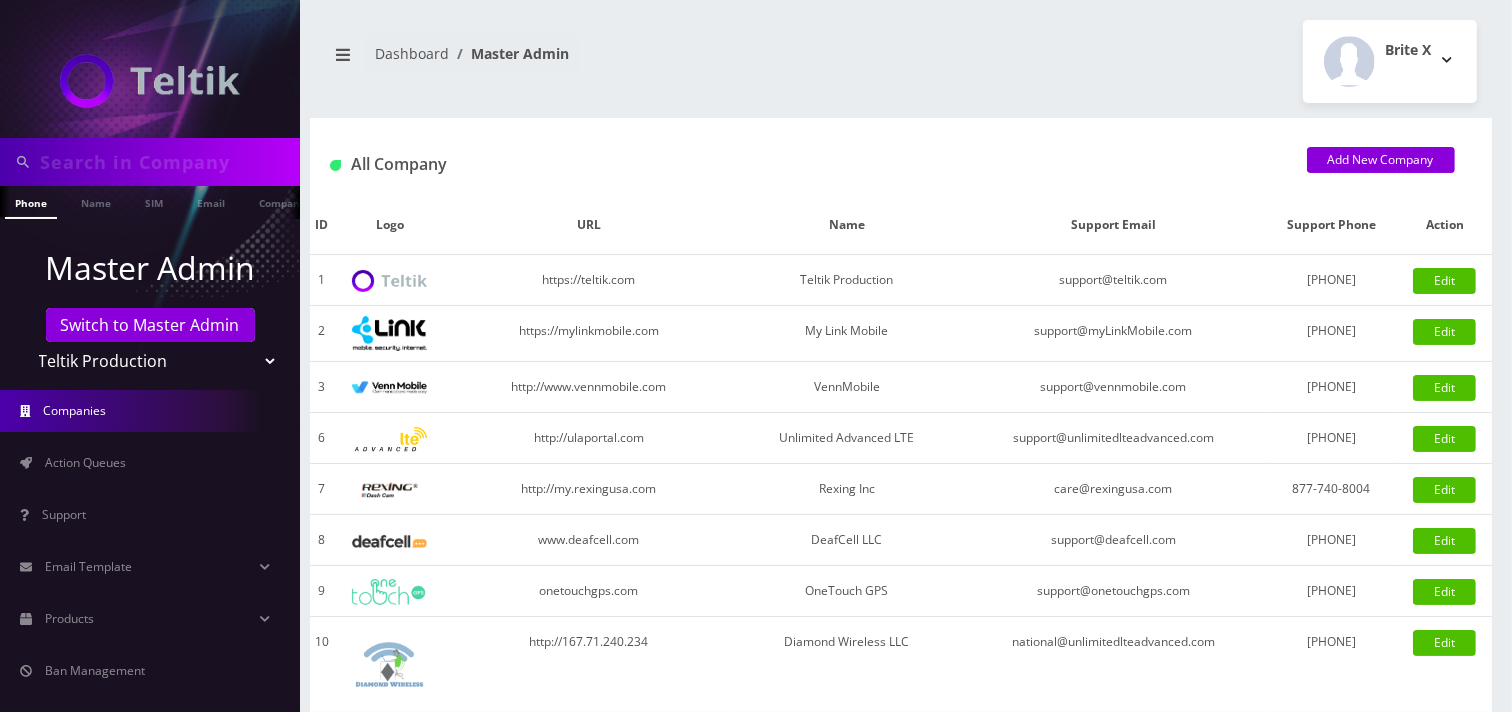 paste on "19082169594" 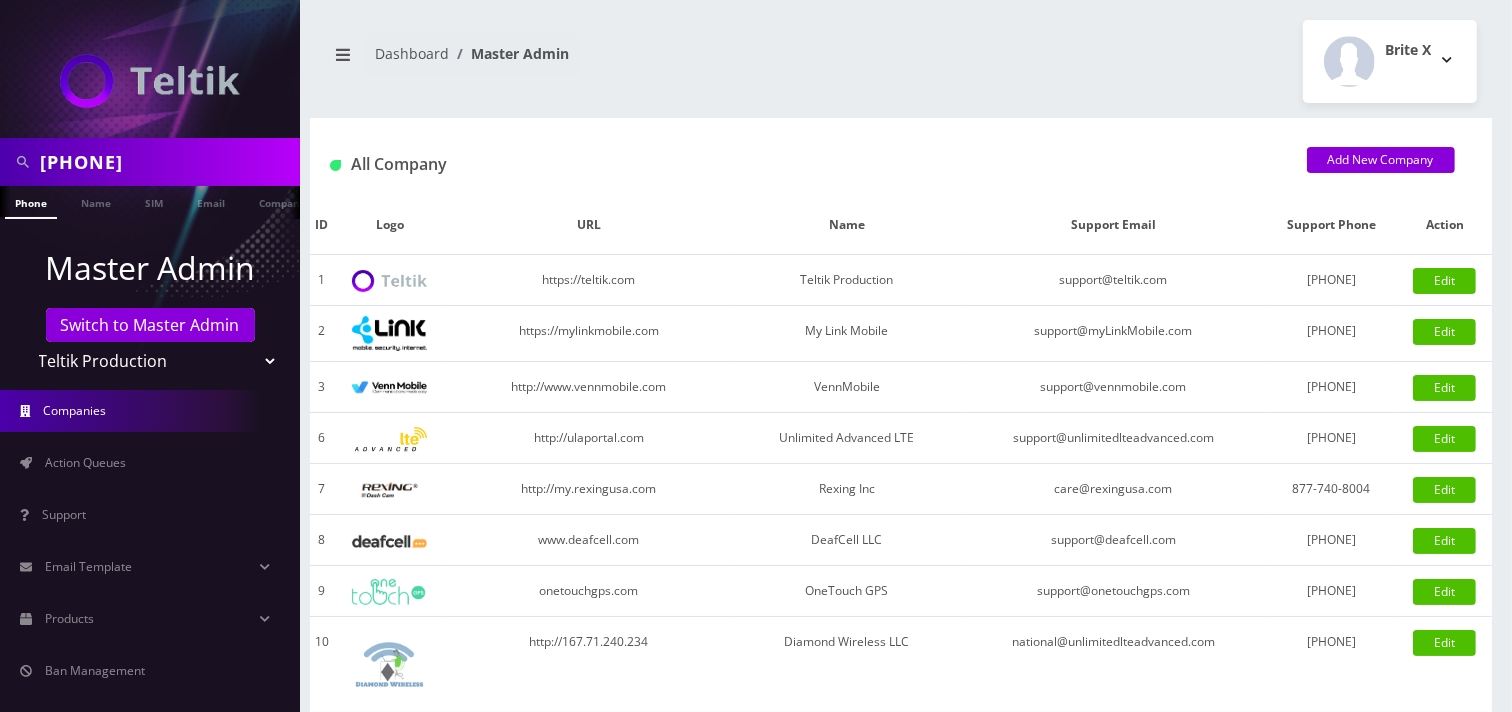 type on "19082169594" 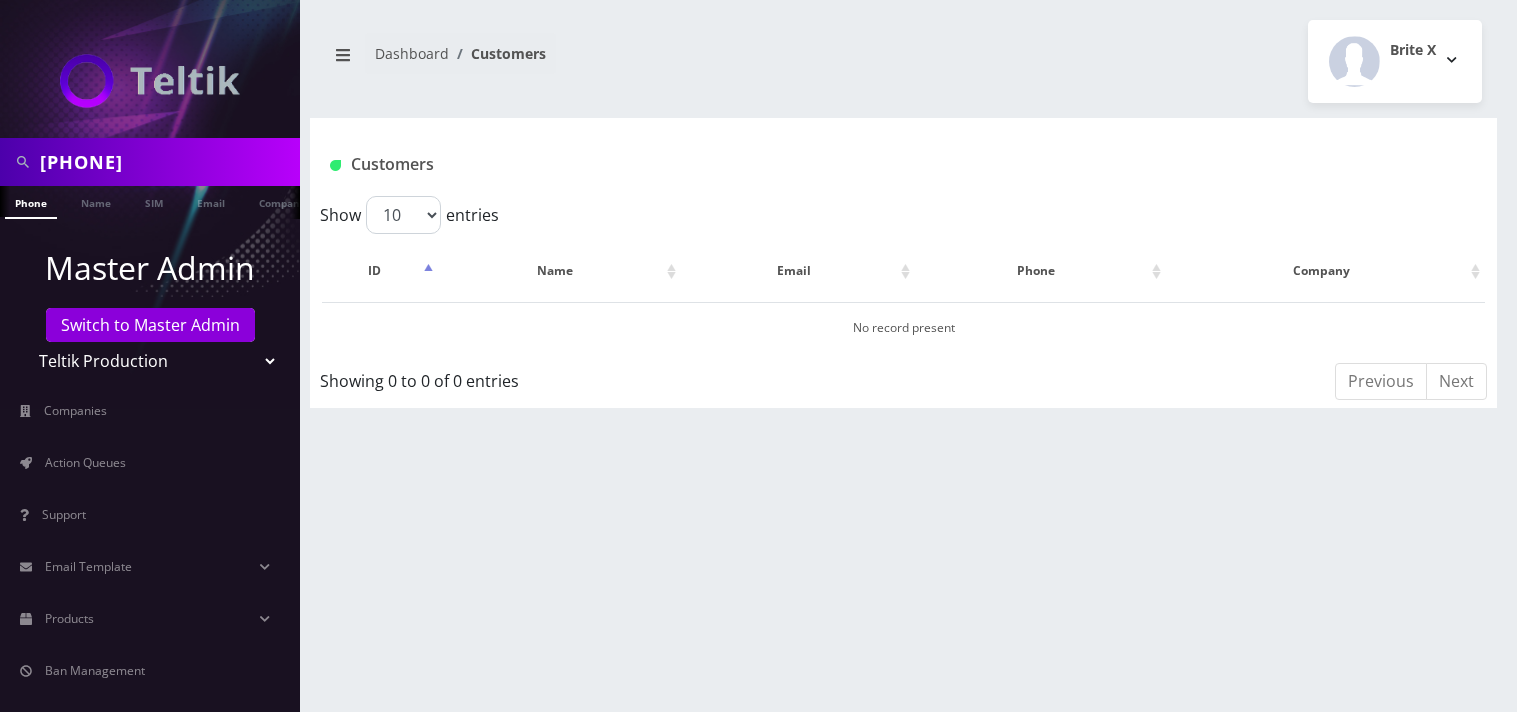 scroll, scrollTop: 0, scrollLeft: 0, axis: both 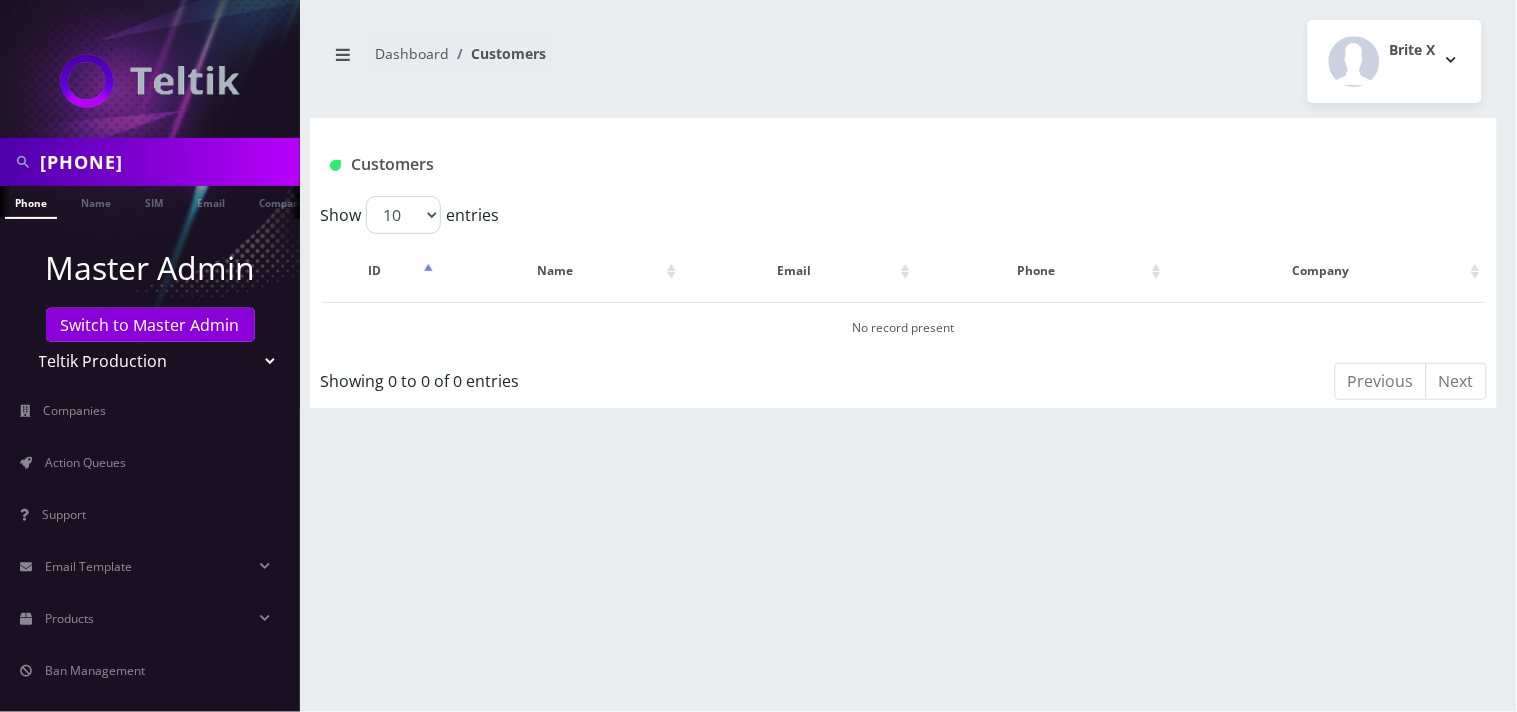 drag, startPoint x: 55, startPoint y: 163, endPoint x: 71, endPoint y: 155, distance: 17.888544 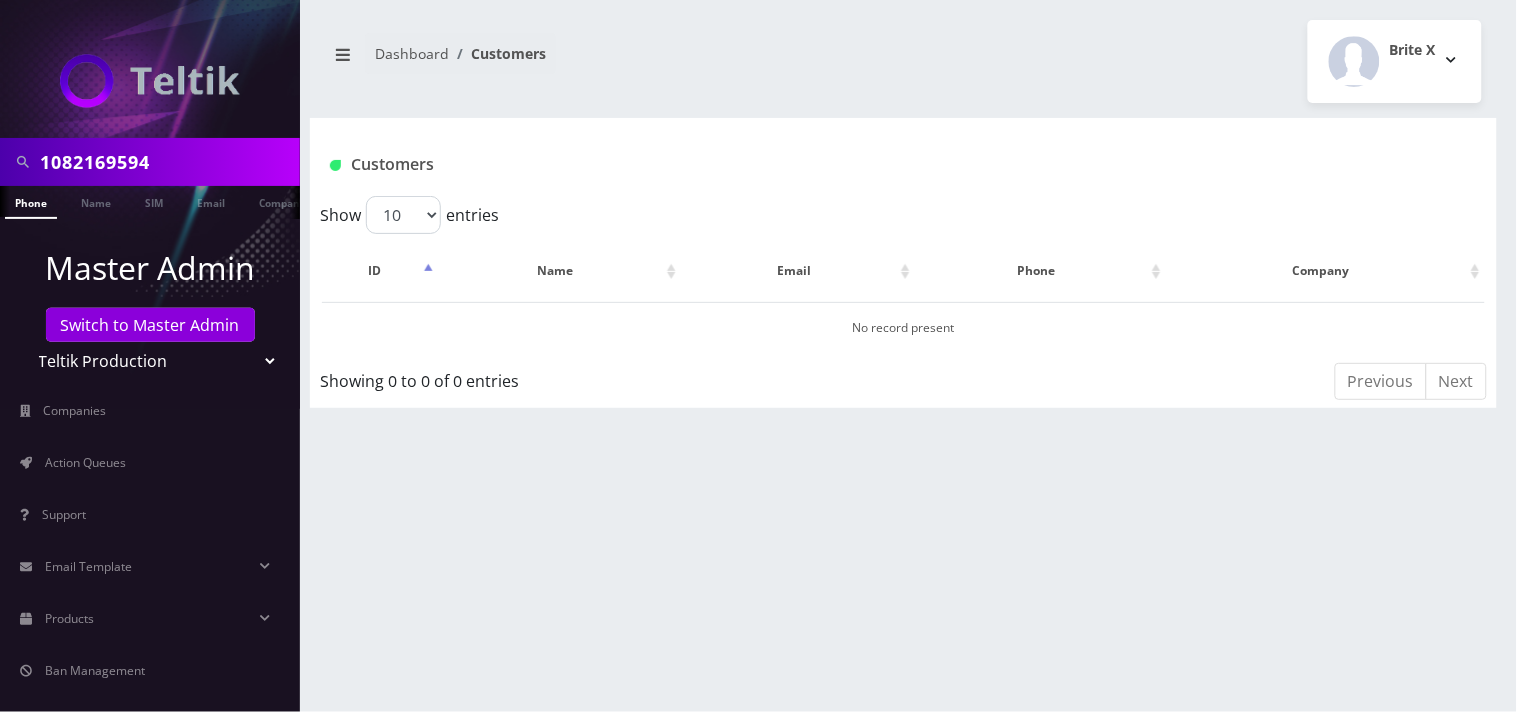 type on "1082169594" 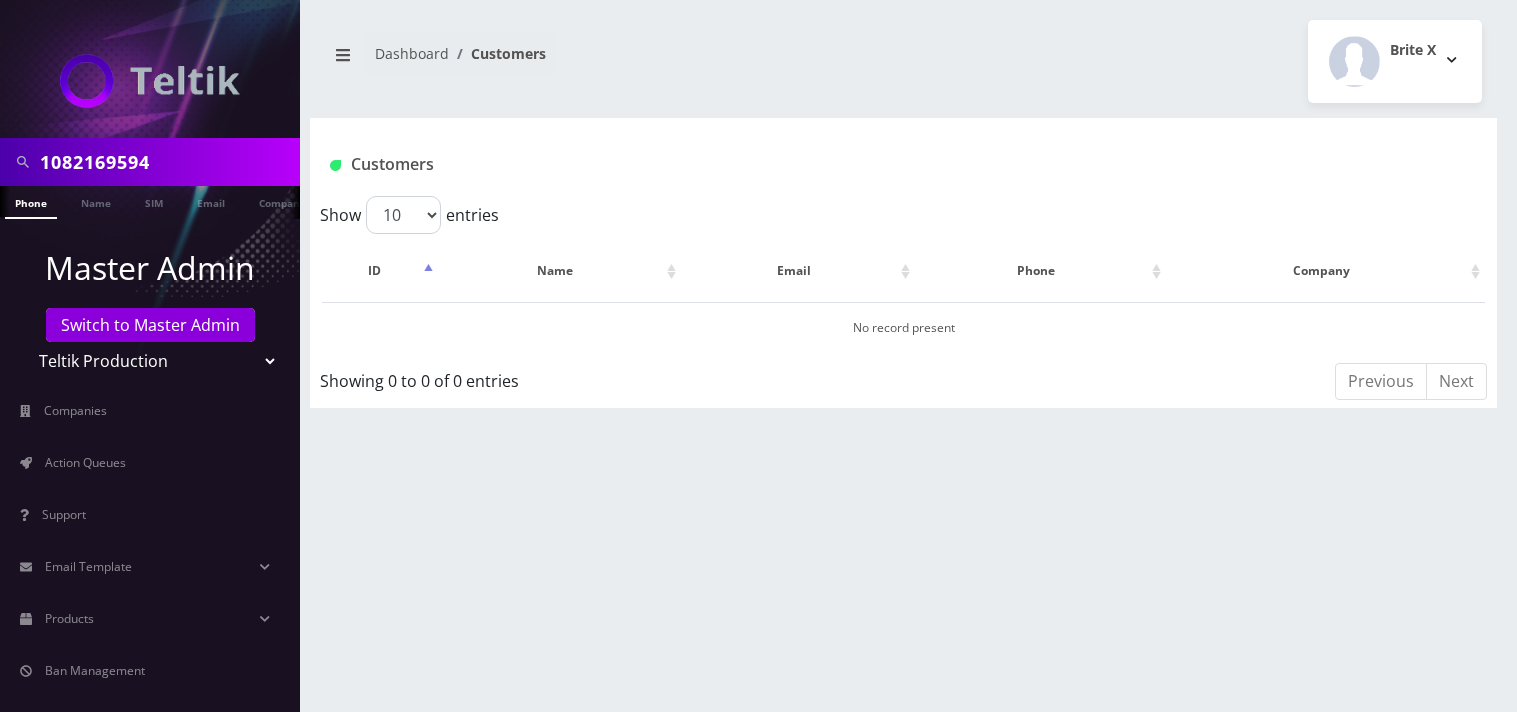 scroll, scrollTop: 0, scrollLeft: 0, axis: both 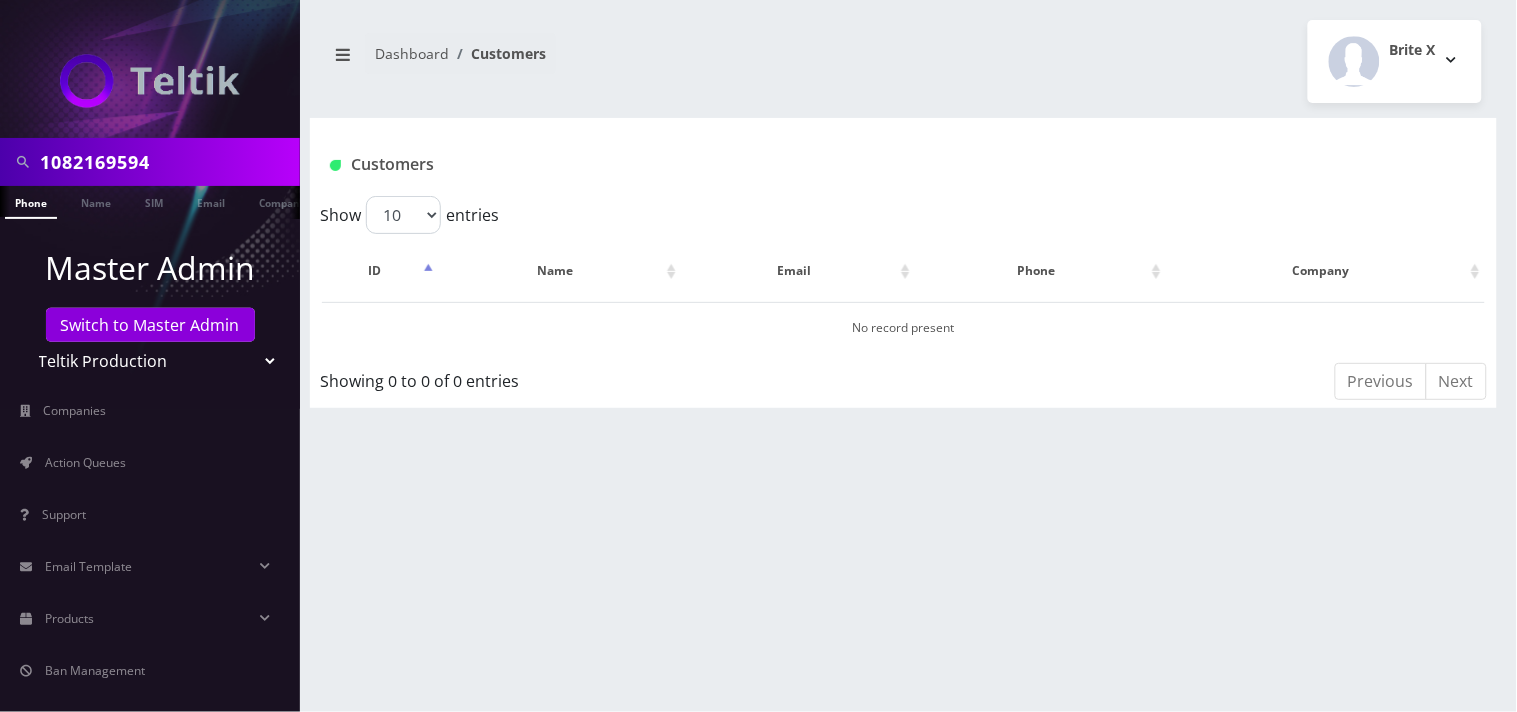 click on "1082169594" at bounding box center (167, 162) 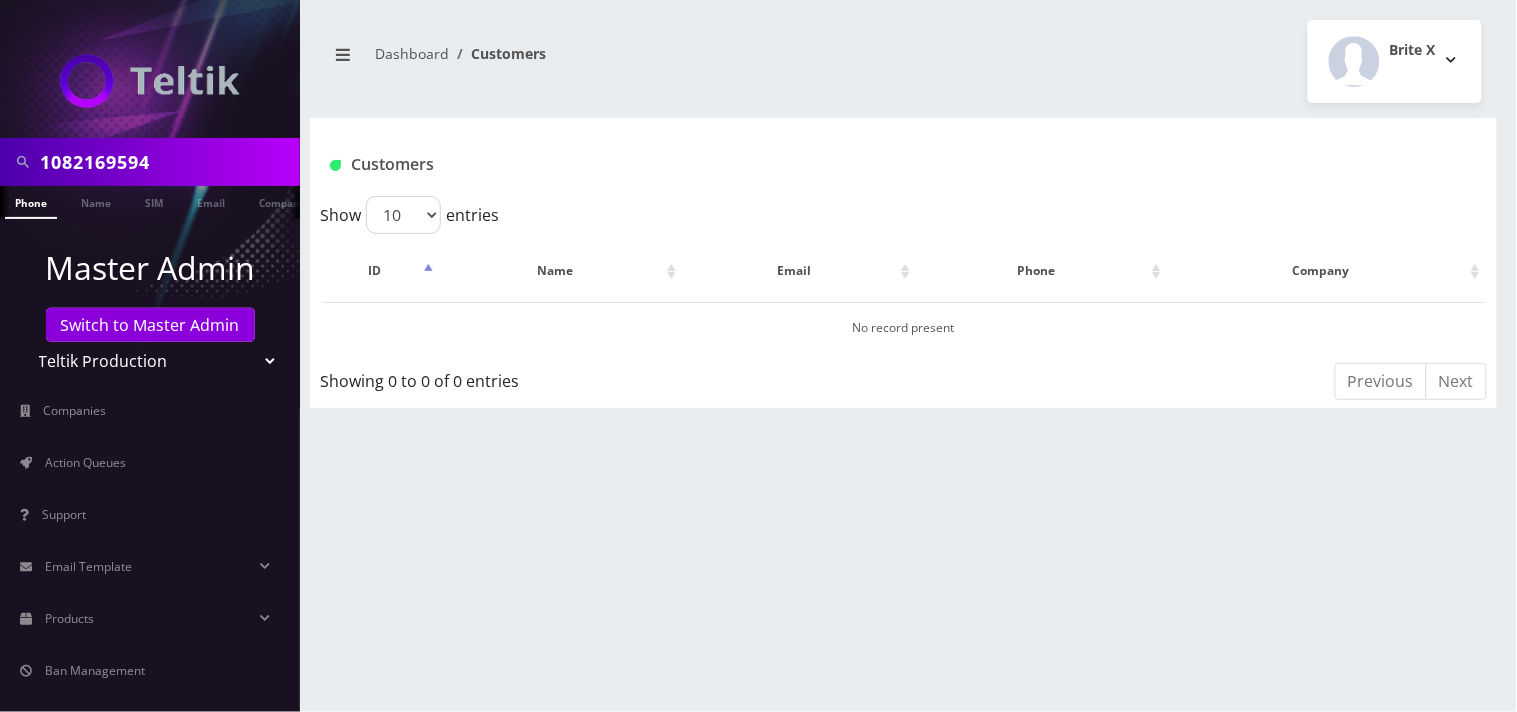 click on "Teltik Production
My Link Mobile
VennMobile
Unlimited Advanced LTE
Rexing Inc
DeafCell LLC
OneTouch GPS
Diamond Wireless LLC
All Choice Connect
Amcest Corp
IoT
Shluchim Assist
ConnectED Mobile
Innovative Communications
Home Away Secure
SIM Call Connecten Internet Rauch" at bounding box center [150, 361] 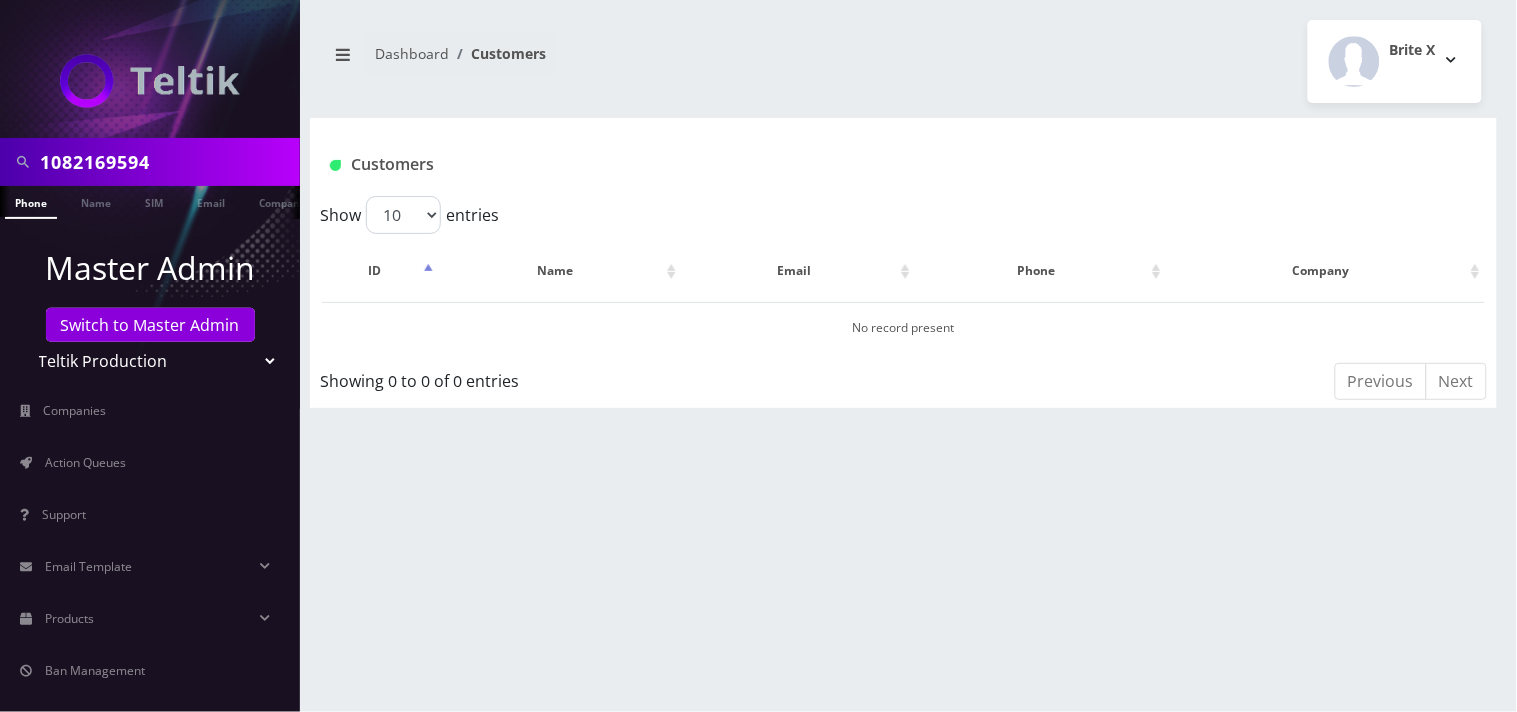select on "20" 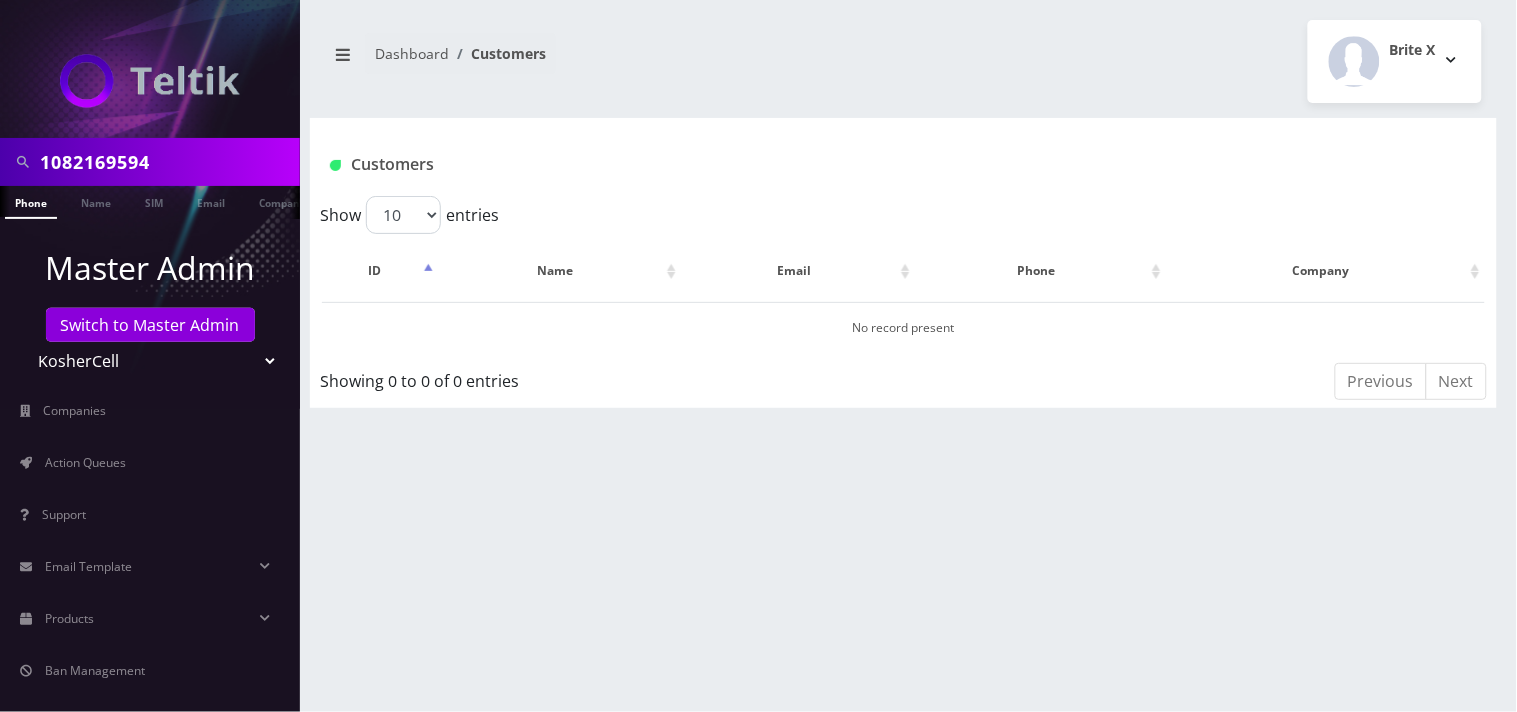 click on "Teltik Production
My Link Mobile
VennMobile
Unlimited Advanced LTE
Rexing Inc
DeafCell LLC
OneTouch GPS
Diamond Wireless LLC
All Choice Connect
Amcest Corp
IoT
Shluchim Assist
ConnectED Mobile
Innovative Communications
Home Away Secure
SIM Call Connecten Internet Rauch" at bounding box center (150, 361) 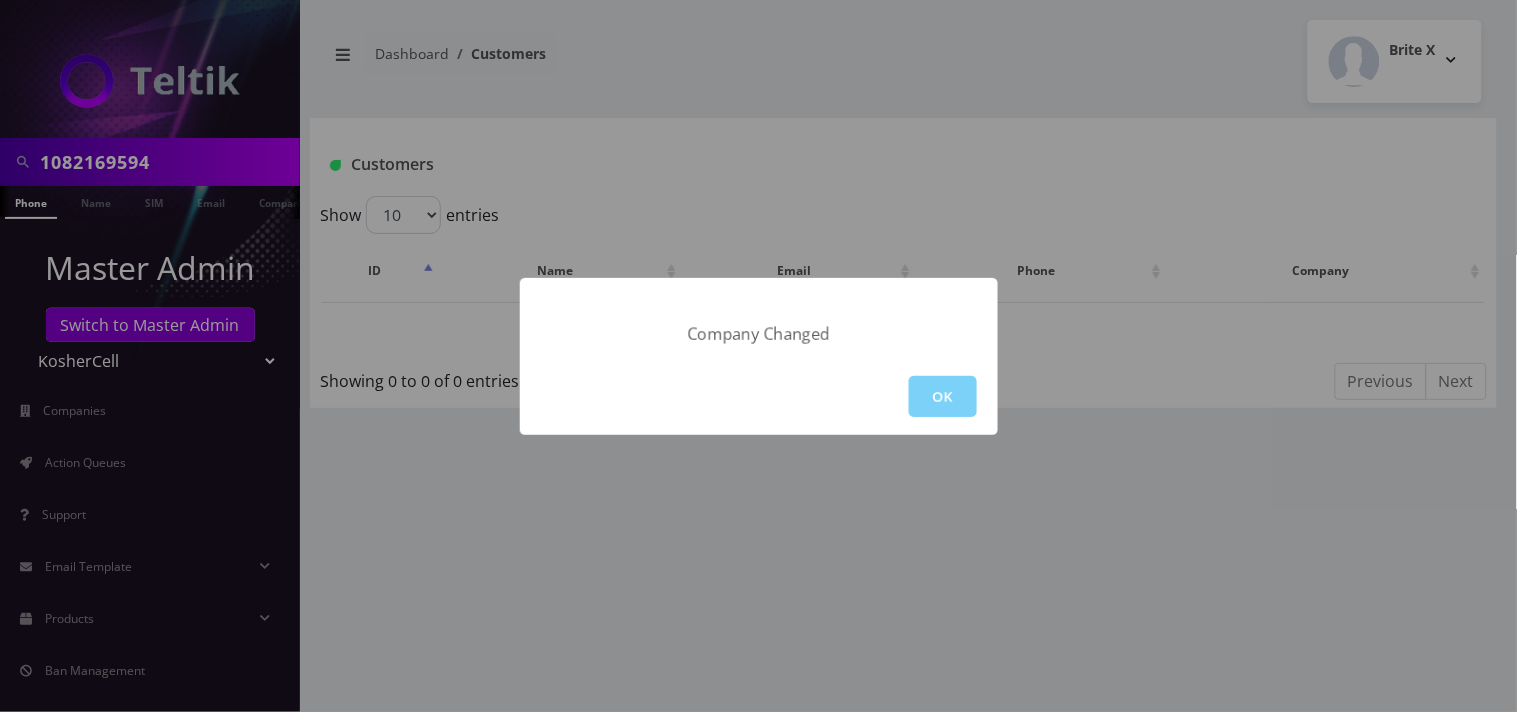 click on "OK" at bounding box center [943, 396] 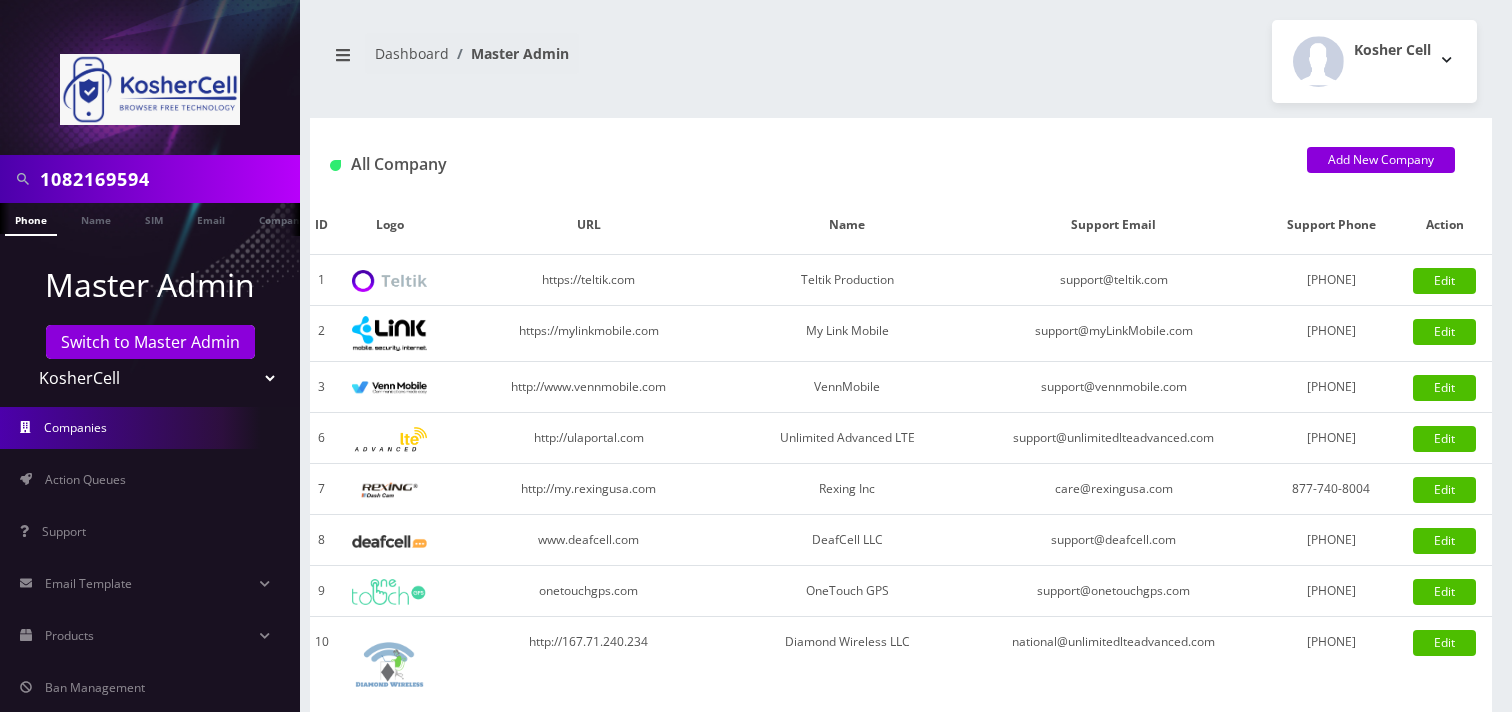 scroll, scrollTop: 0, scrollLeft: 0, axis: both 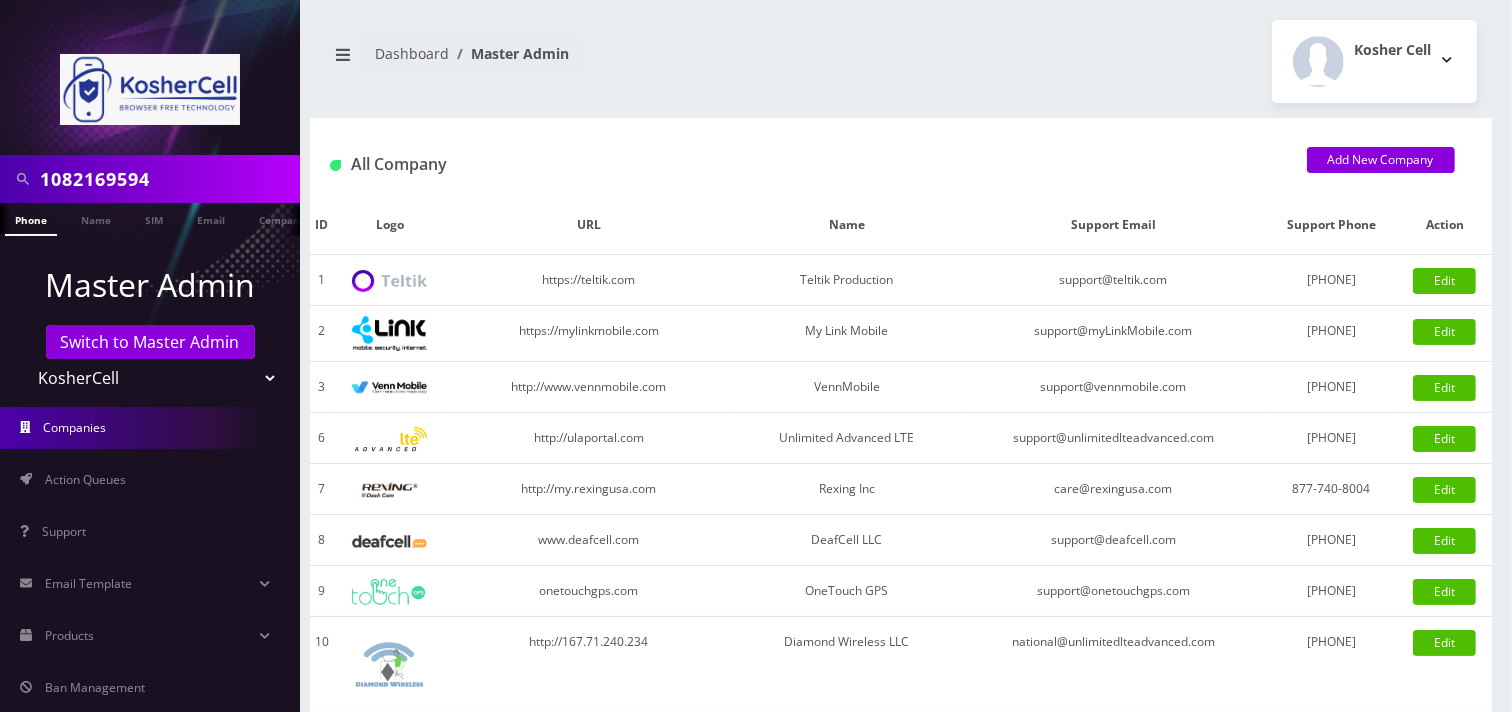 click on "1082169594" at bounding box center [167, 179] 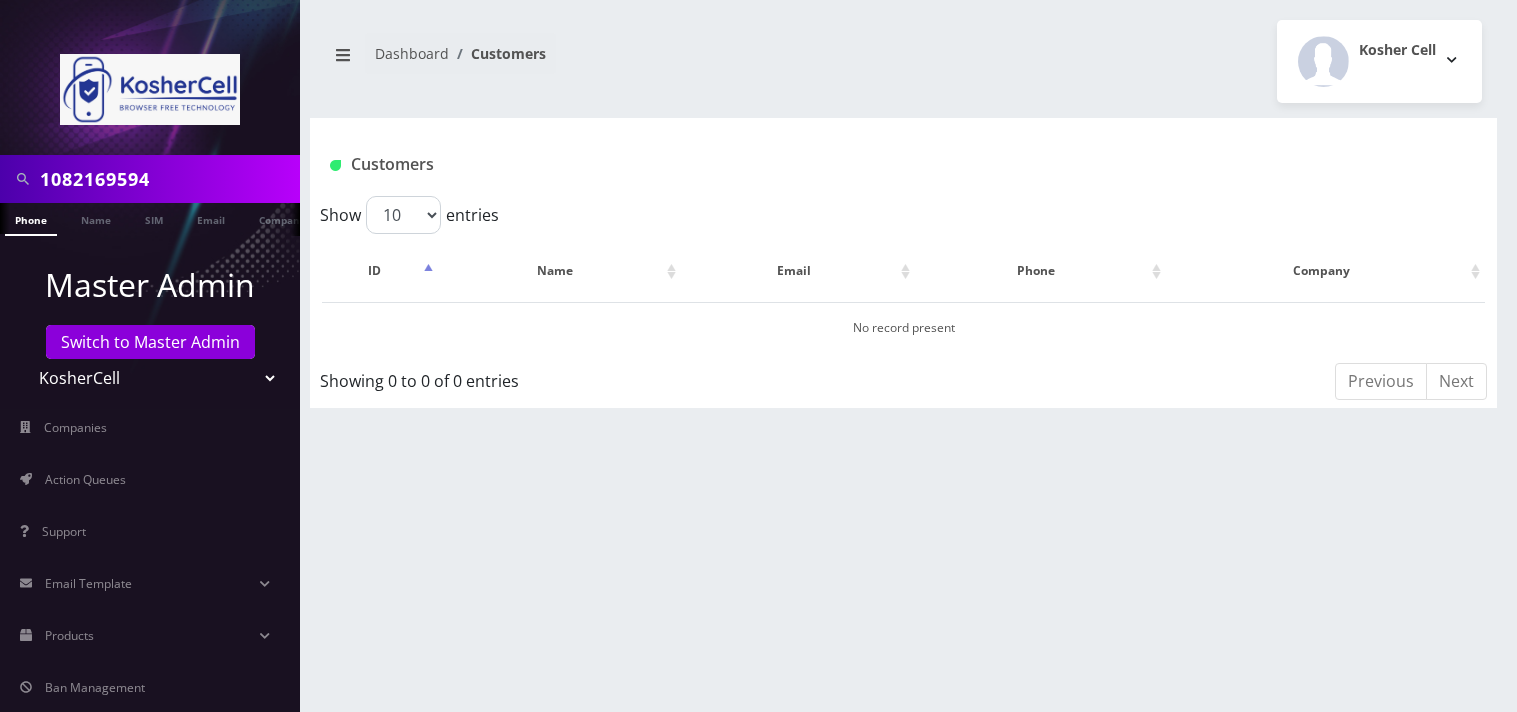 scroll, scrollTop: 0, scrollLeft: 0, axis: both 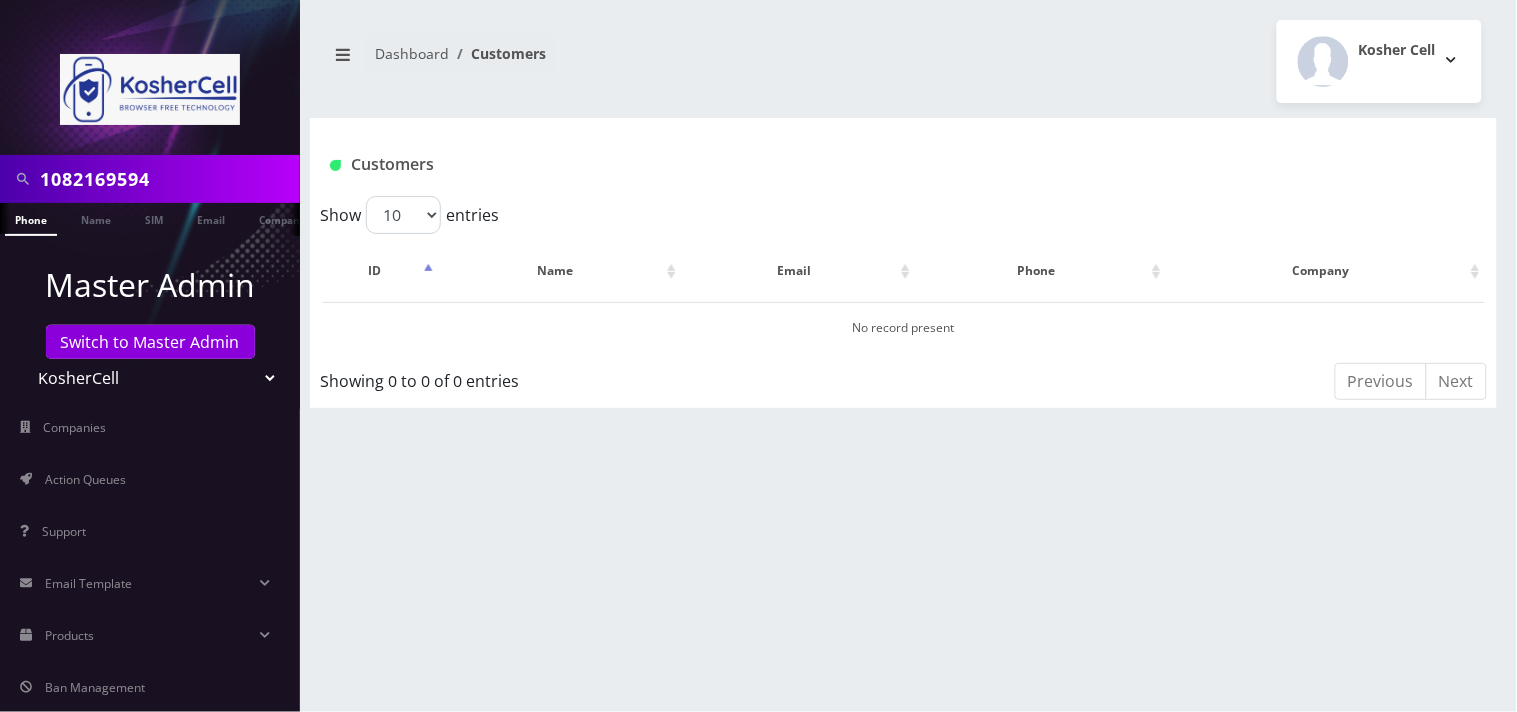 click on "Teltik Production
My Link Mobile
VennMobile
Unlimited Advanced LTE
Rexing Inc
DeafCell LLC
OneTouch GPS
Diamond Wireless LLC
All Choice Connect
Amcest Corp
IoT
Shluchim Assist
ConnectED Mobile
Innovative Communications
Home Away Secure
SIM Call Connecten Internet Rauch" at bounding box center (150, 378) 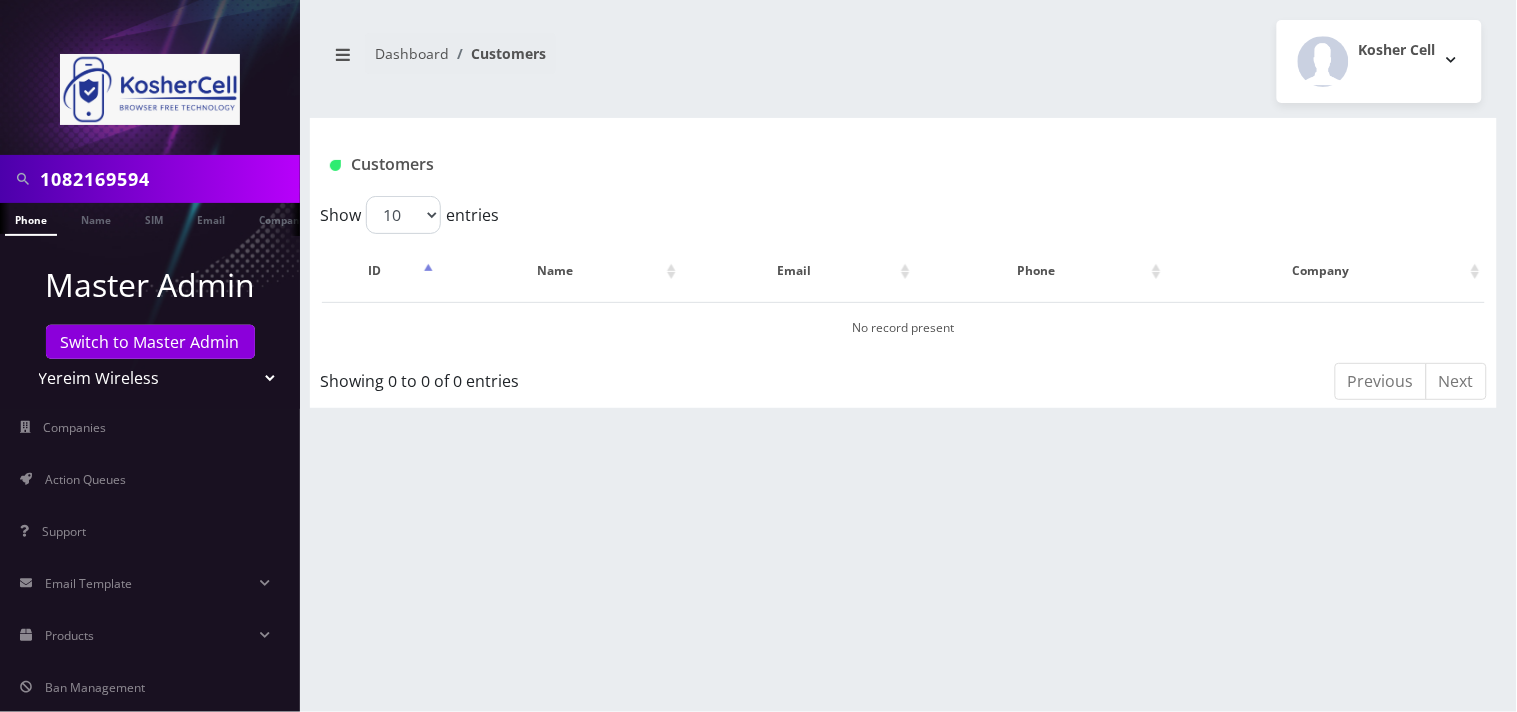 click on "Teltik Production
My Link Mobile
VennMobile
Unlimited Advanced LTE
Rexing Inc
DeafCell LLC
OneTouch GPS
Diamond Wireless LLC
All Choice Connect
Amcest Corp
IoT
Shluchim Assist
ConnectED Mobile
Innovative Communications
Home Away Secure
SIM Call Connecten Internet Rauch" at bounding box center [150, 378] 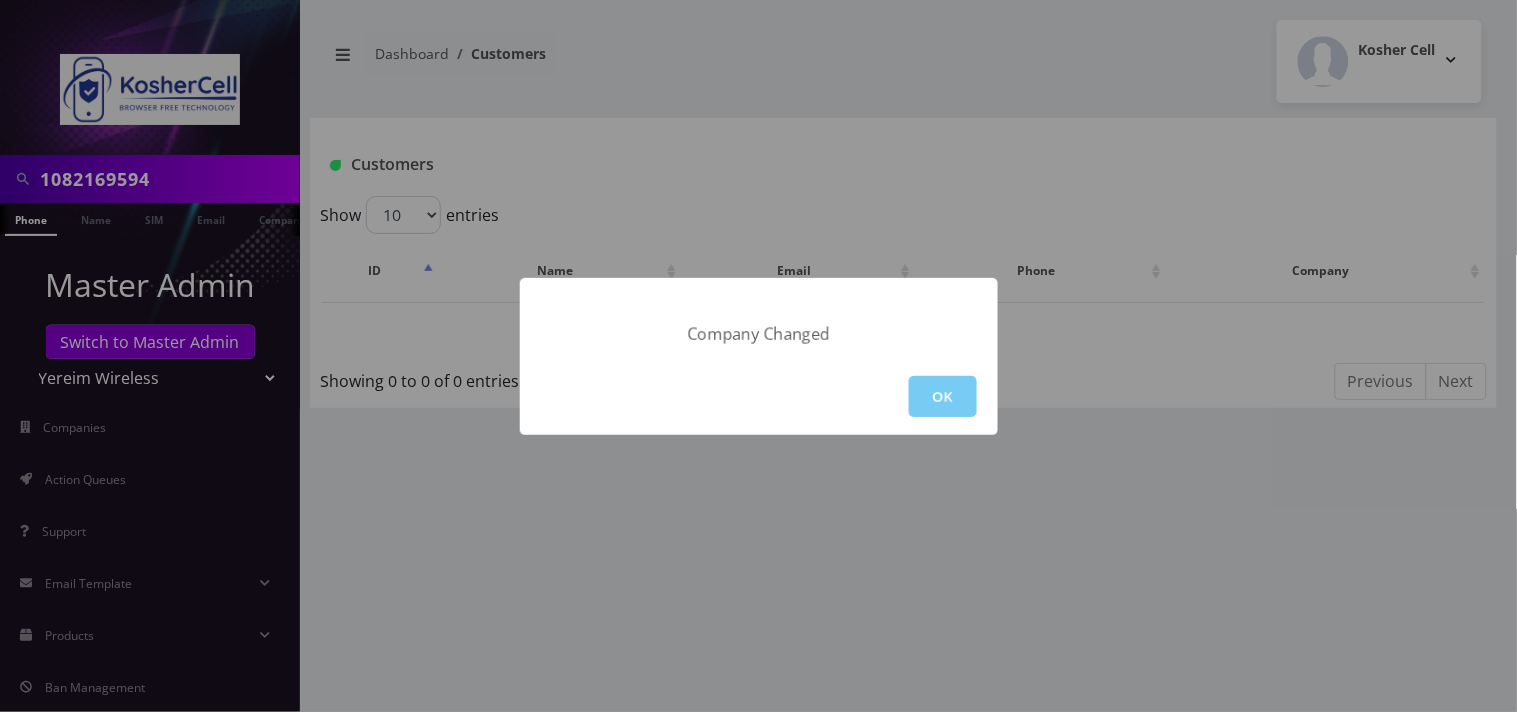 click on "OK" at bounding box center [943, 396] 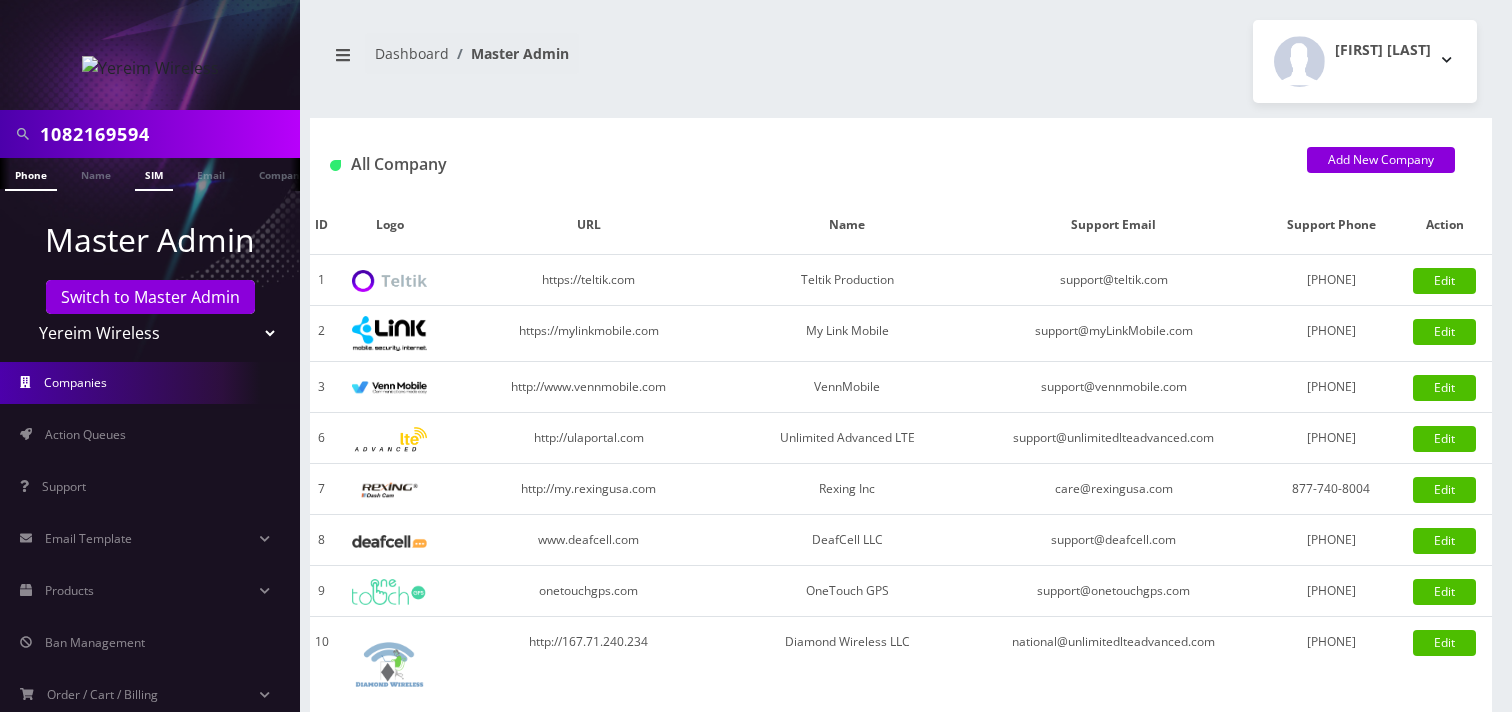 scroll, scrollTop: 0, scrollLeft: 0, axis: both 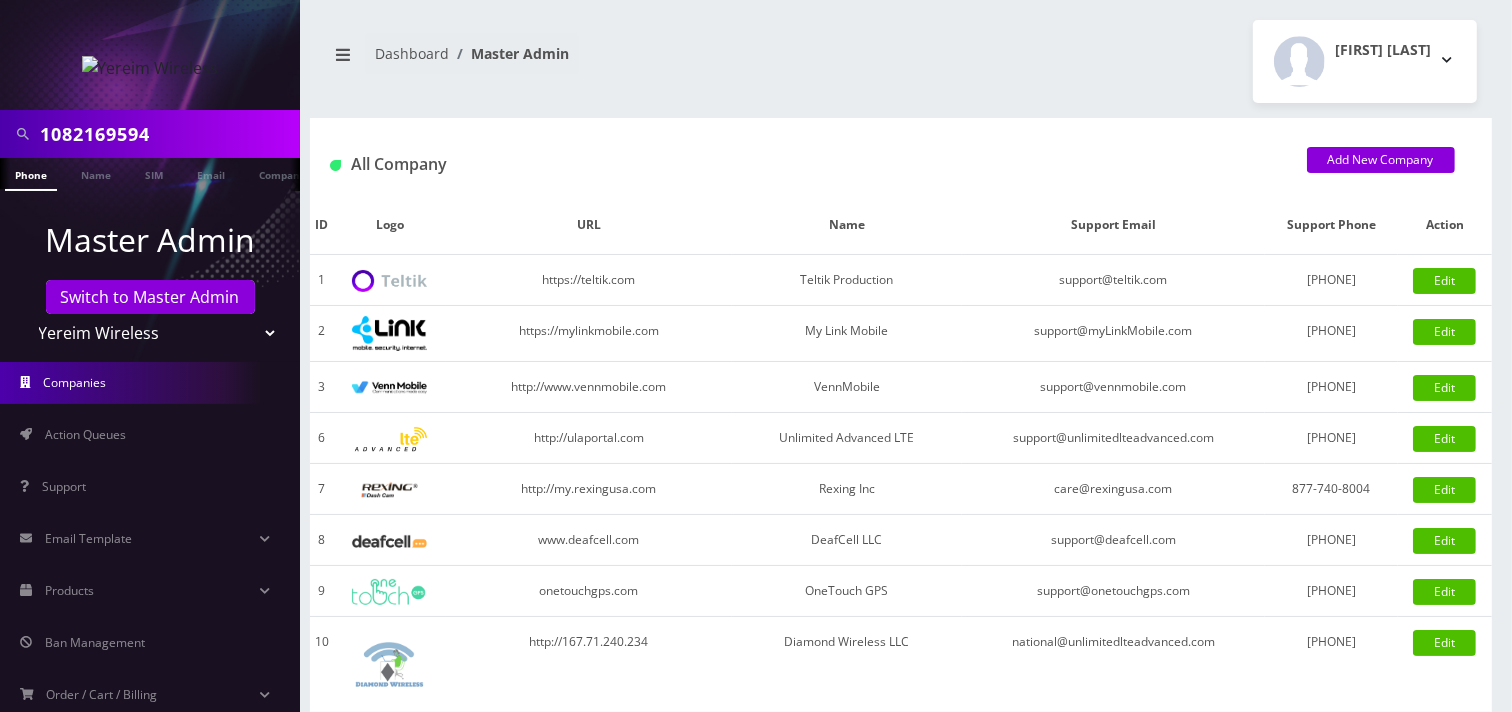 click on "1082169594" at bounding box center (167, 134) 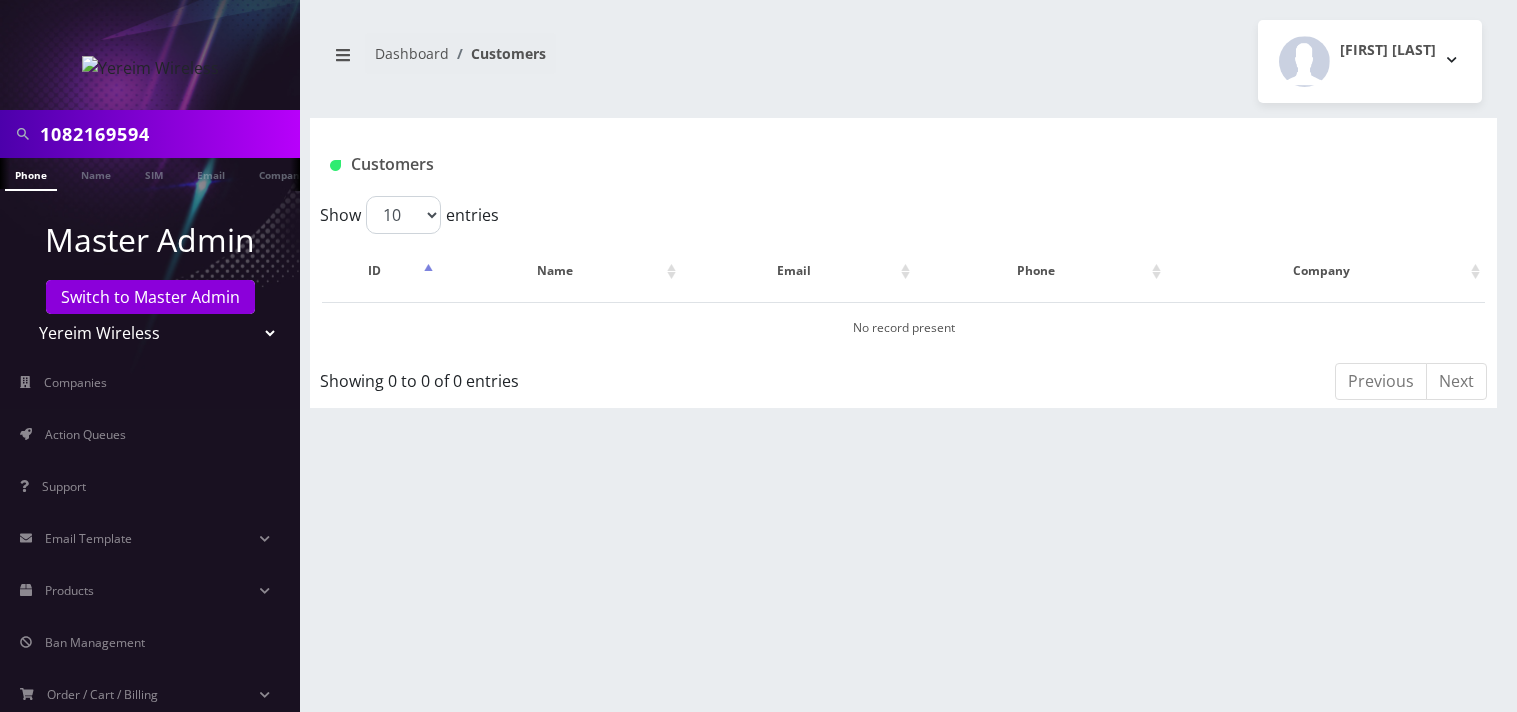 scroll, scrollTop: 0, scrollLeft: 0, axis: both 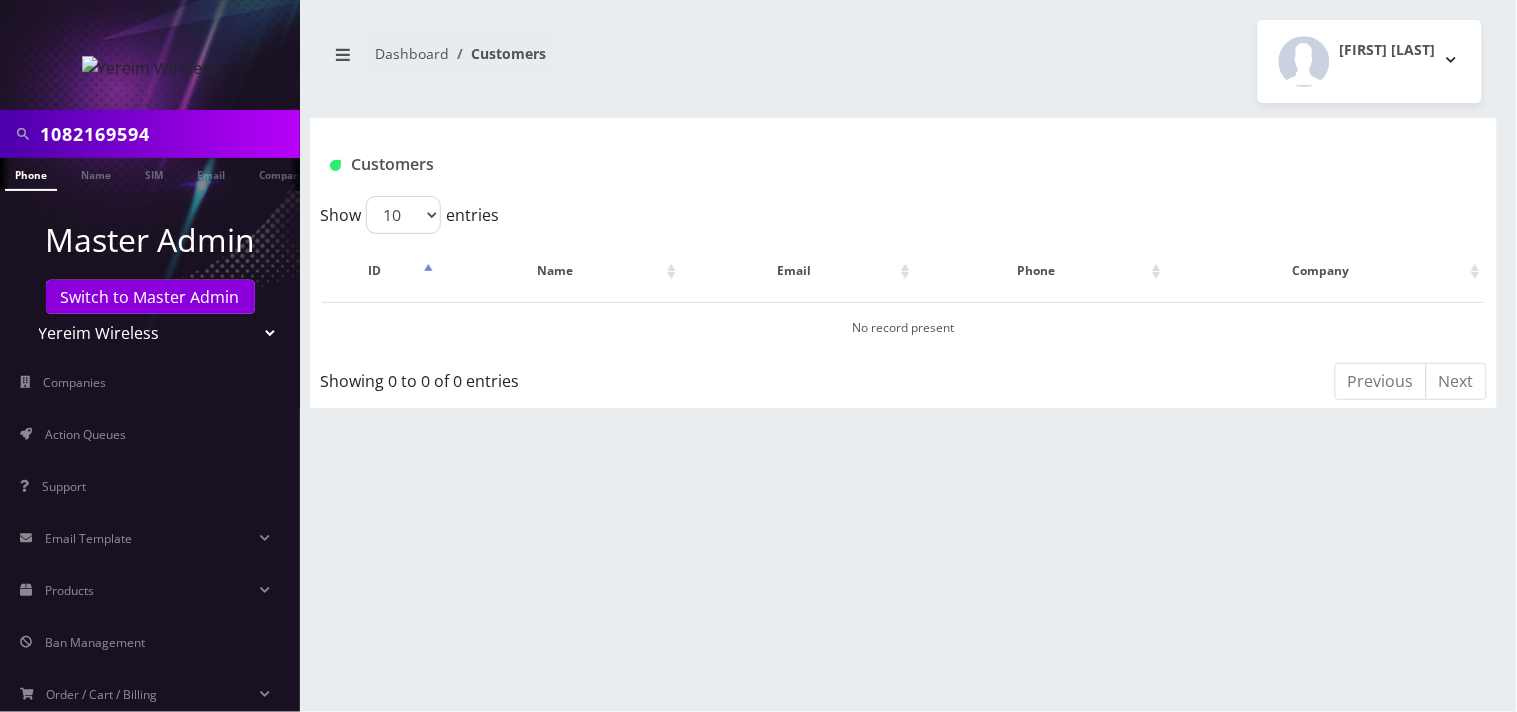 click on "1082169594" at bounding box center [167, 134] 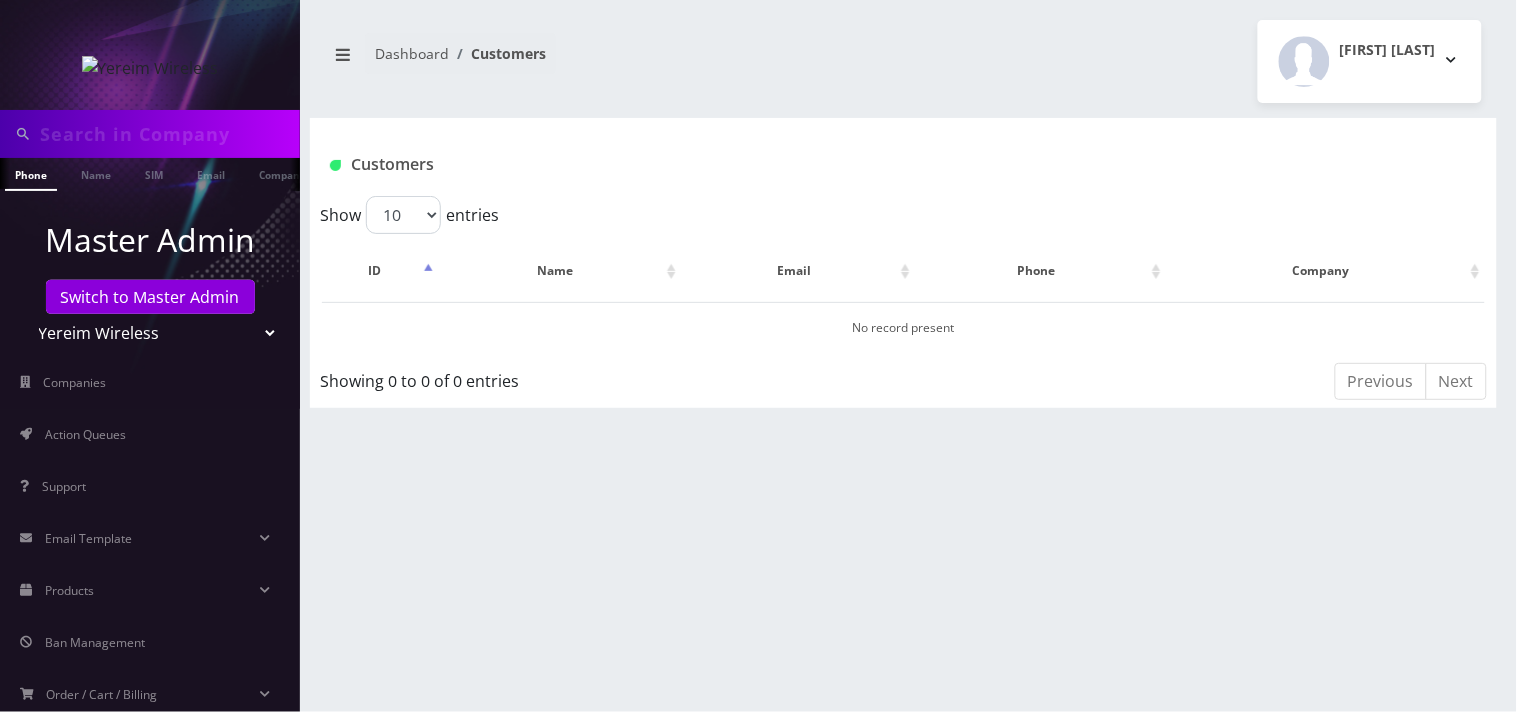 type 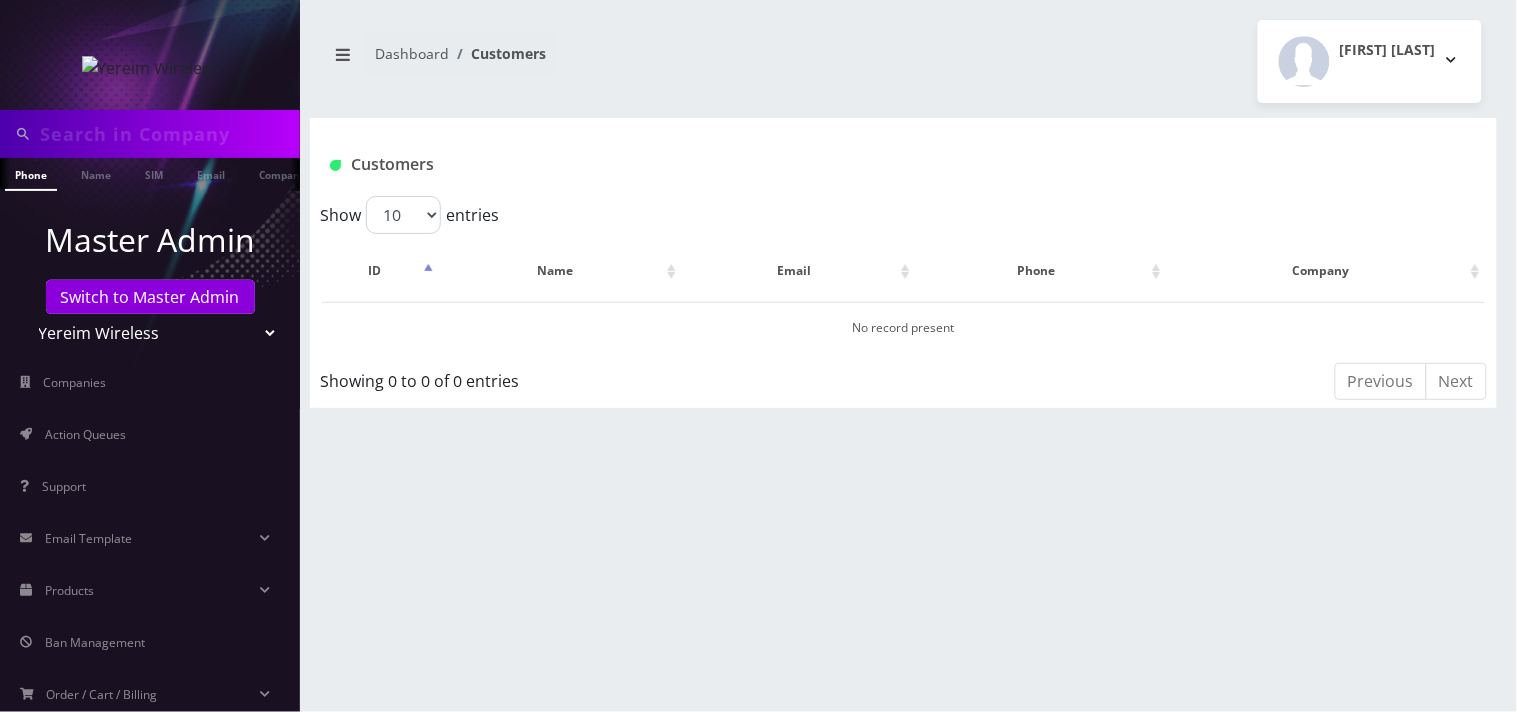 click on "Teltik Production
My Link Mobile
VennMobile
Unlimited Advanced LTE
Rexing Inc
DeafCell LLC
OneTouch GPS
Diamond Wireless LLC
All Choice Connect
Amcest Corp
IoT
Shluchim Assist
ConnectED Mobile
Innovative Communications
Home Away Secure
SIM Call Connecten Internet Rauch" at bounding box center [150, 333] 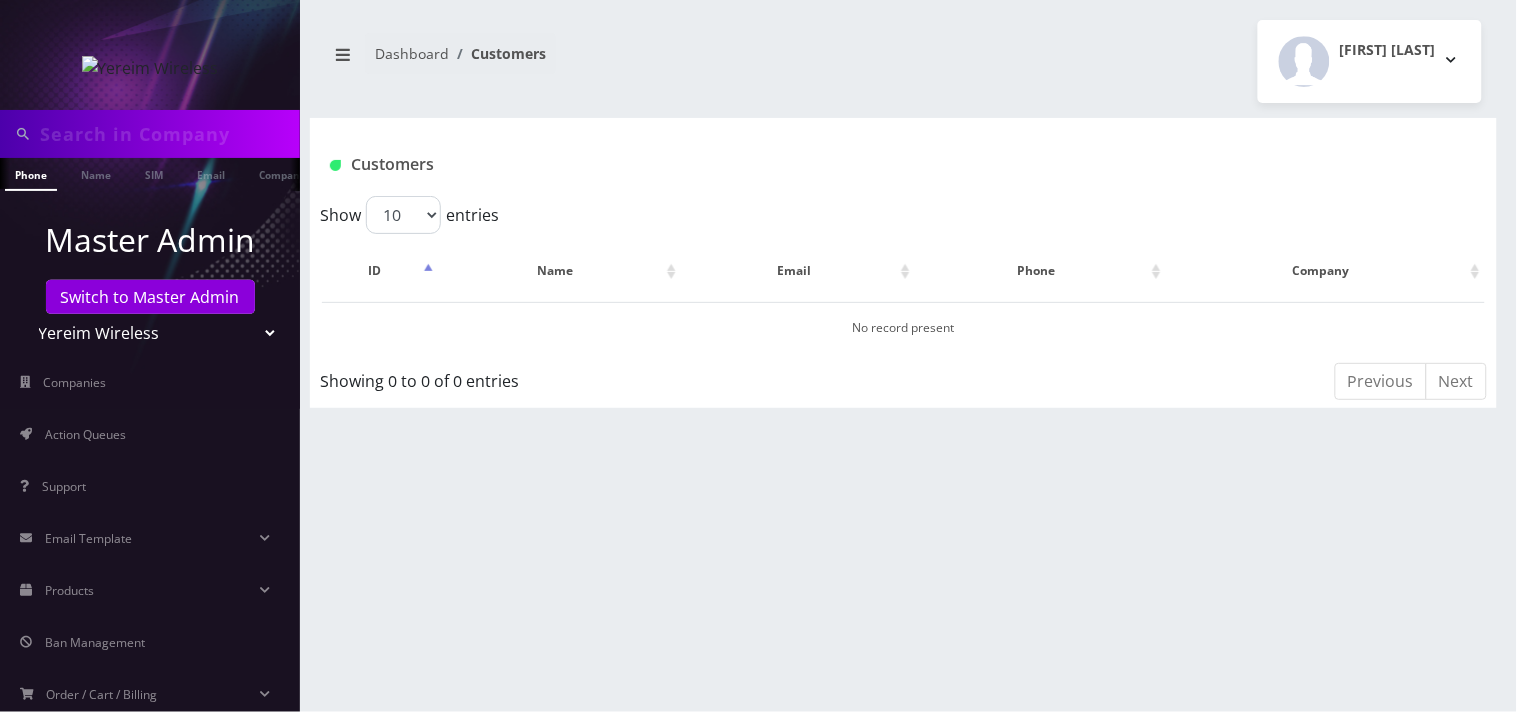 select on "1" 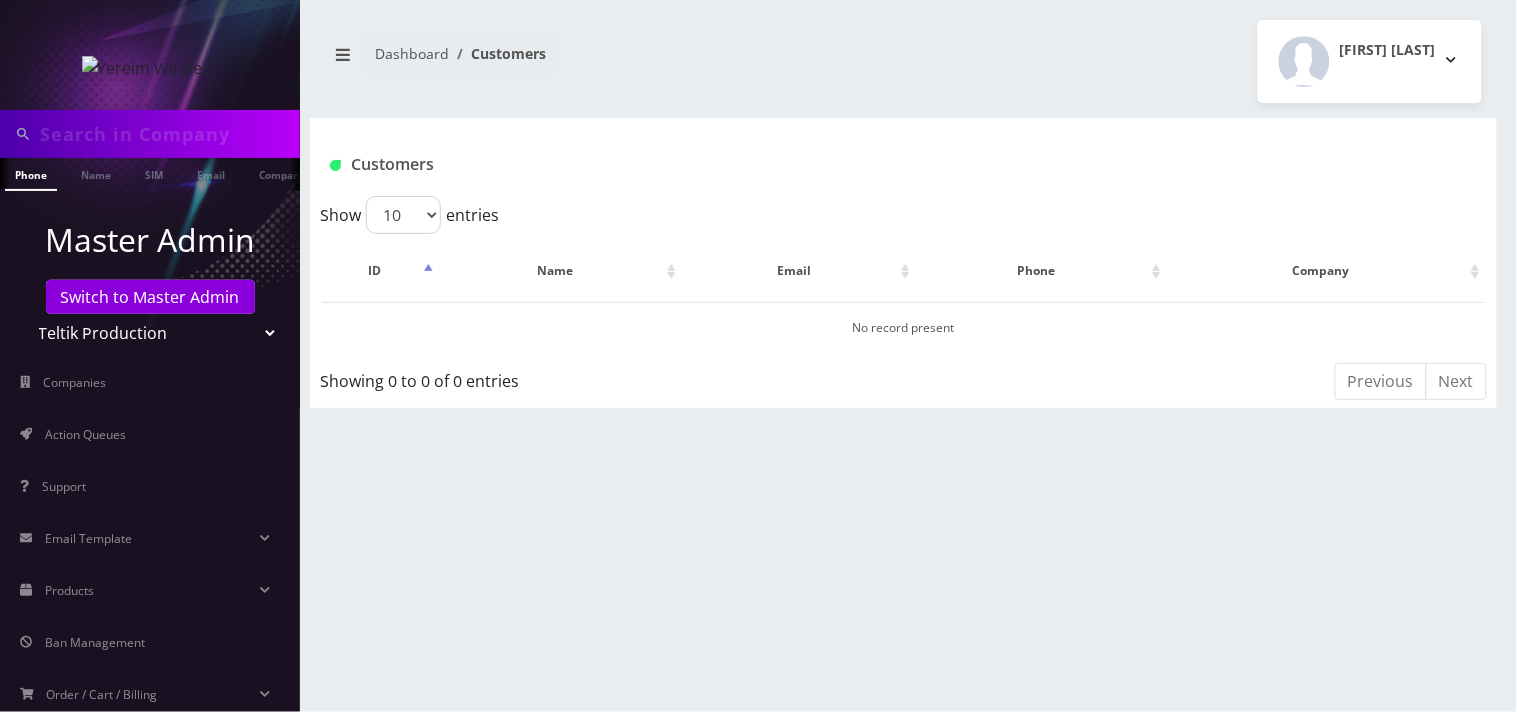 click on "Teltik Production
My Link Mobile
VennMobile
Unlimited Advanced LTE
Rexing Inc
DeafCell LLC
OneTouch GPS
Diamond Wireless LLC
All Choice Connect
Amcest Corp
IoT
Shluchim Assist
ConnectED Mobile
Innovative Communications
Home Away Secure
SIM Call Connecten Internet Rauch" at bounding box center (150, 333) 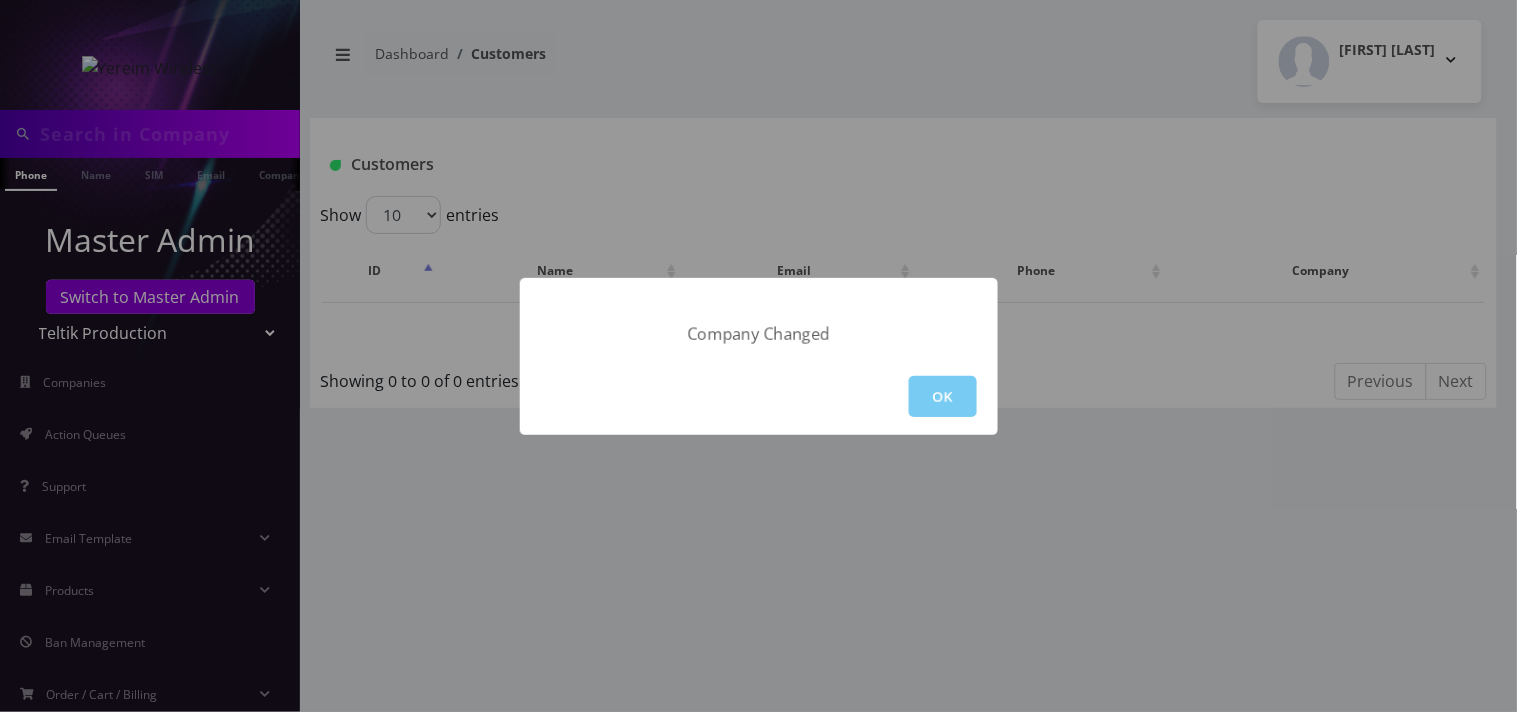 click on "OK" at bounding box center (943, 396) 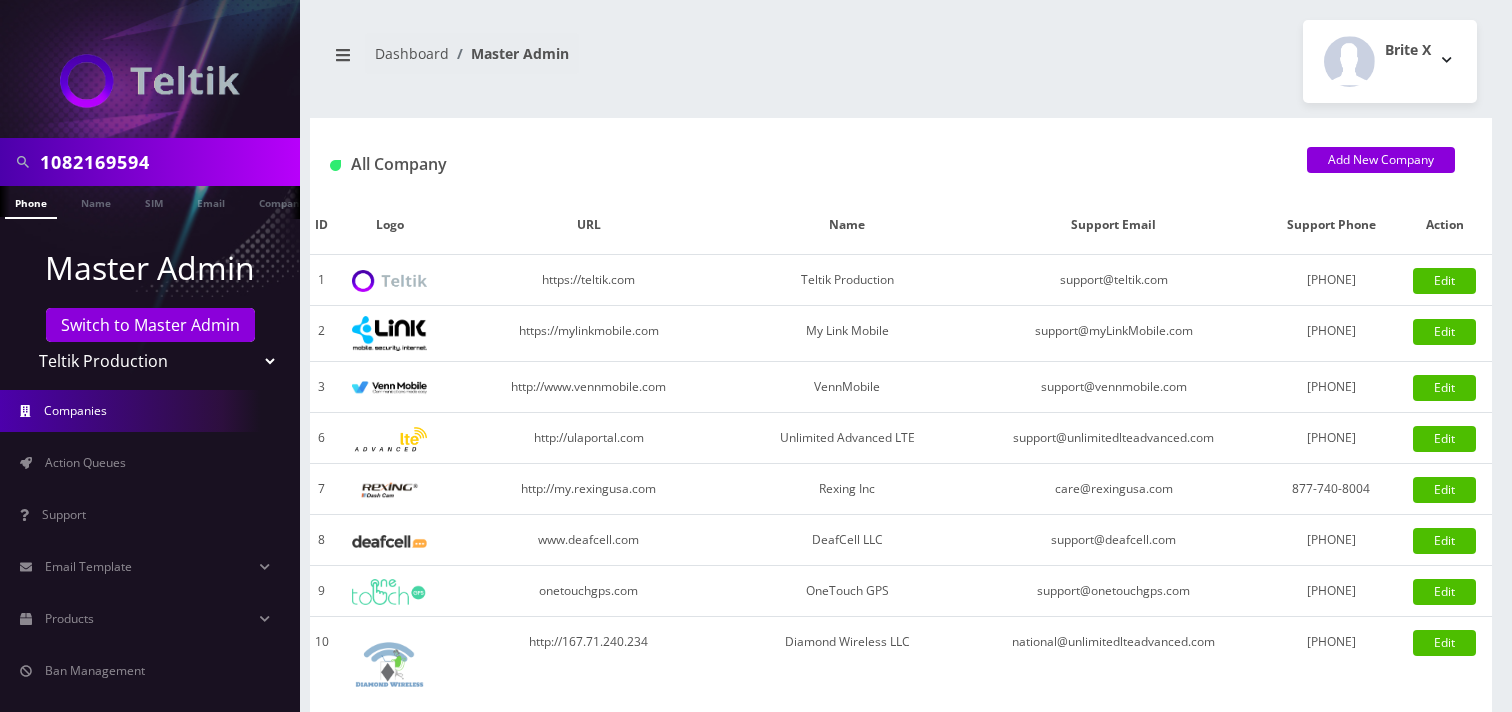 scroll, scrollTop: 0, scrollLeft: 0, axis: both 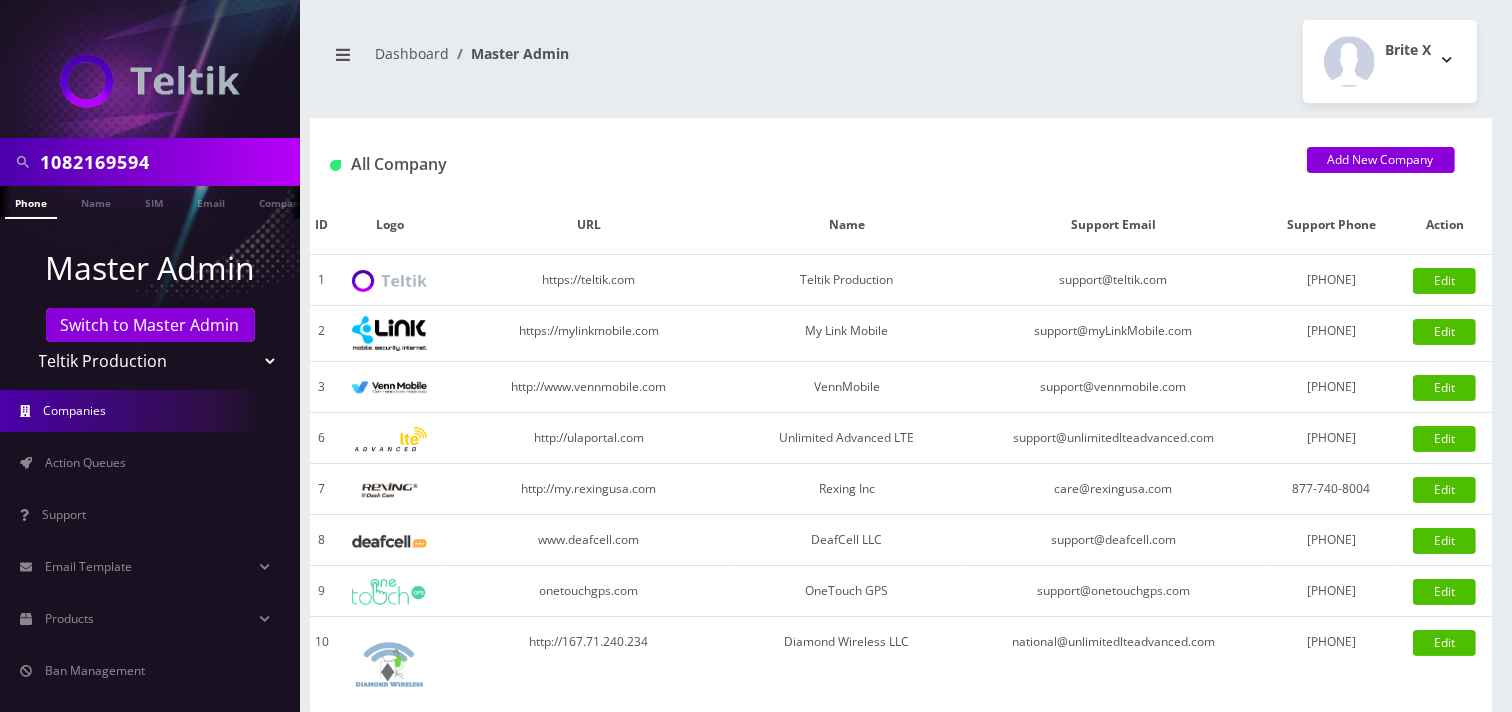 drag, startPoint x: 205, startPoint y: 161, endPoint x: 10, endPoint y: 124, distance: 198.47922 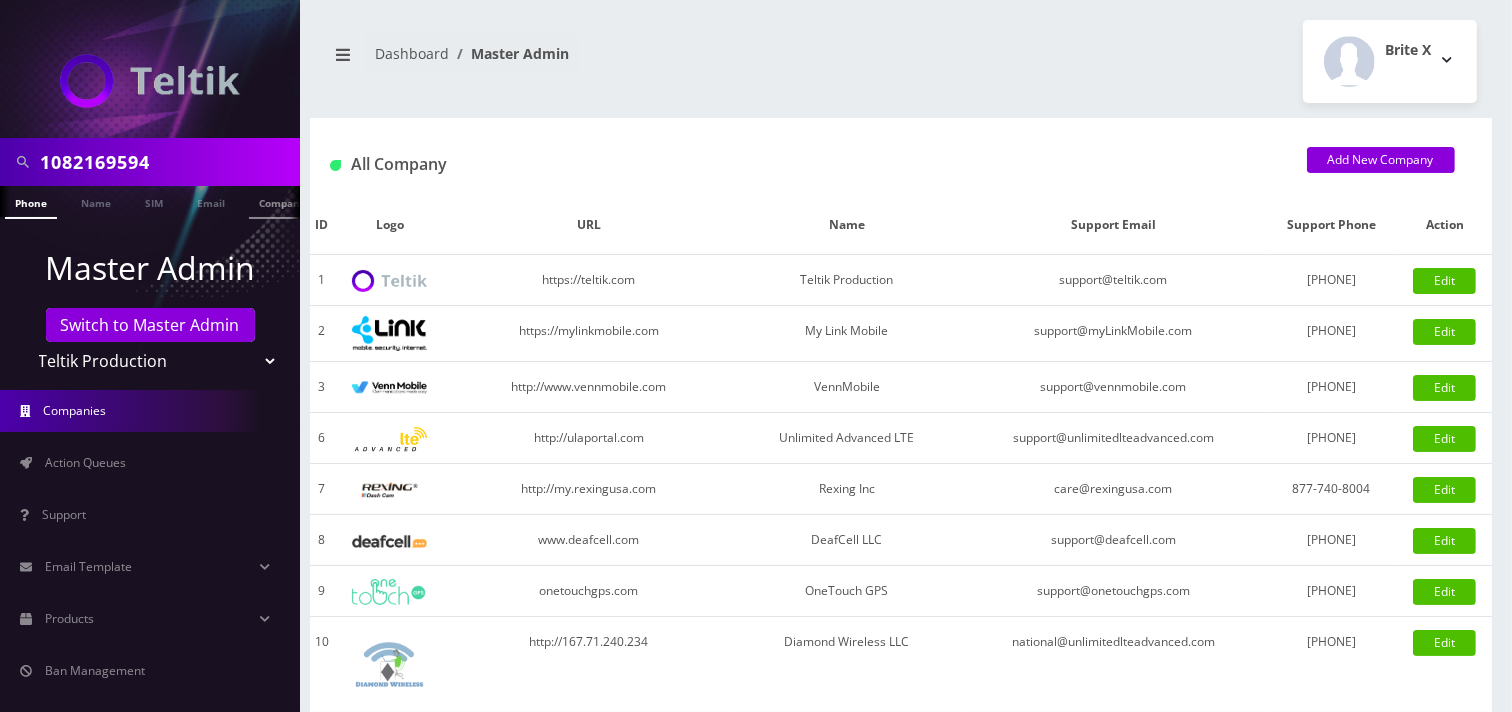 paste on "9" 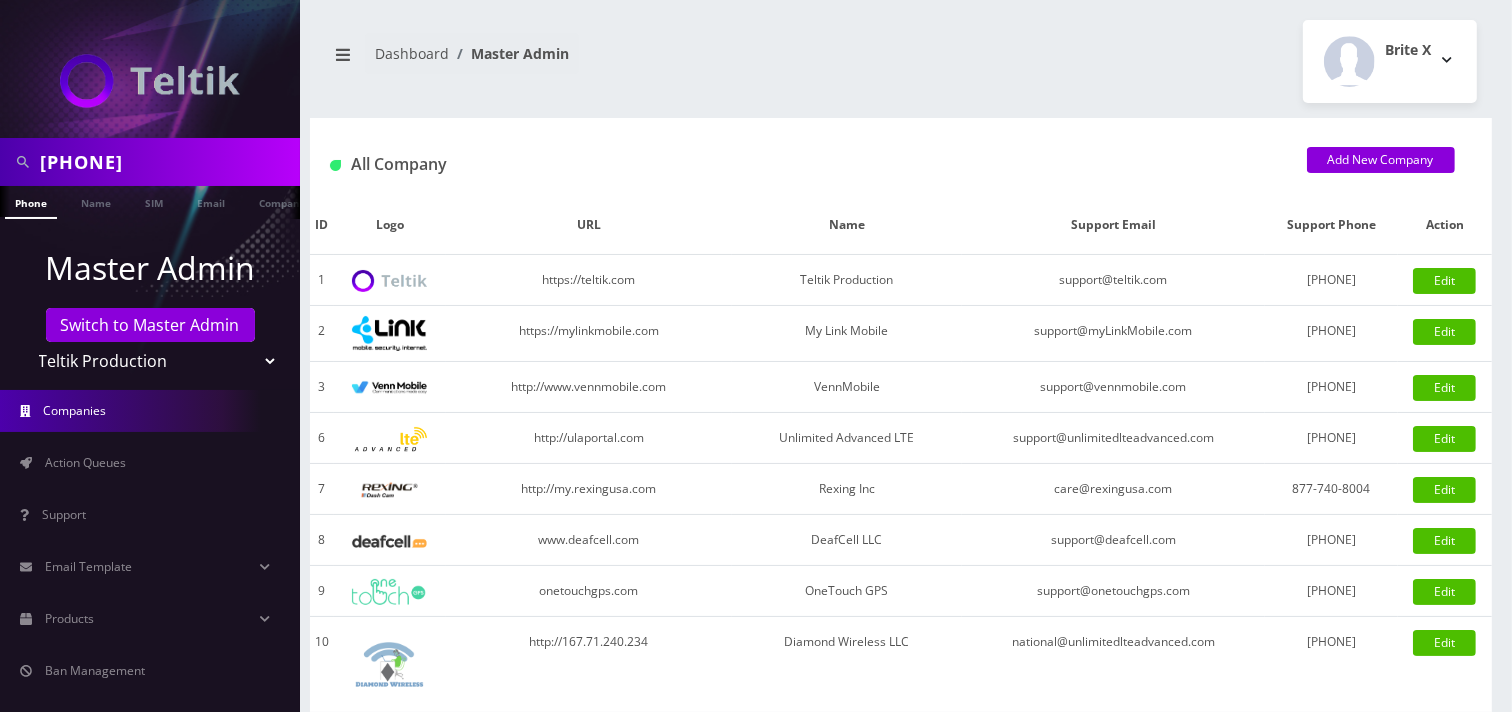 drag, startPoint x: 53, startPoint y: 163, endPoint x: 65, endPoint y: 167, distance: 12.649111 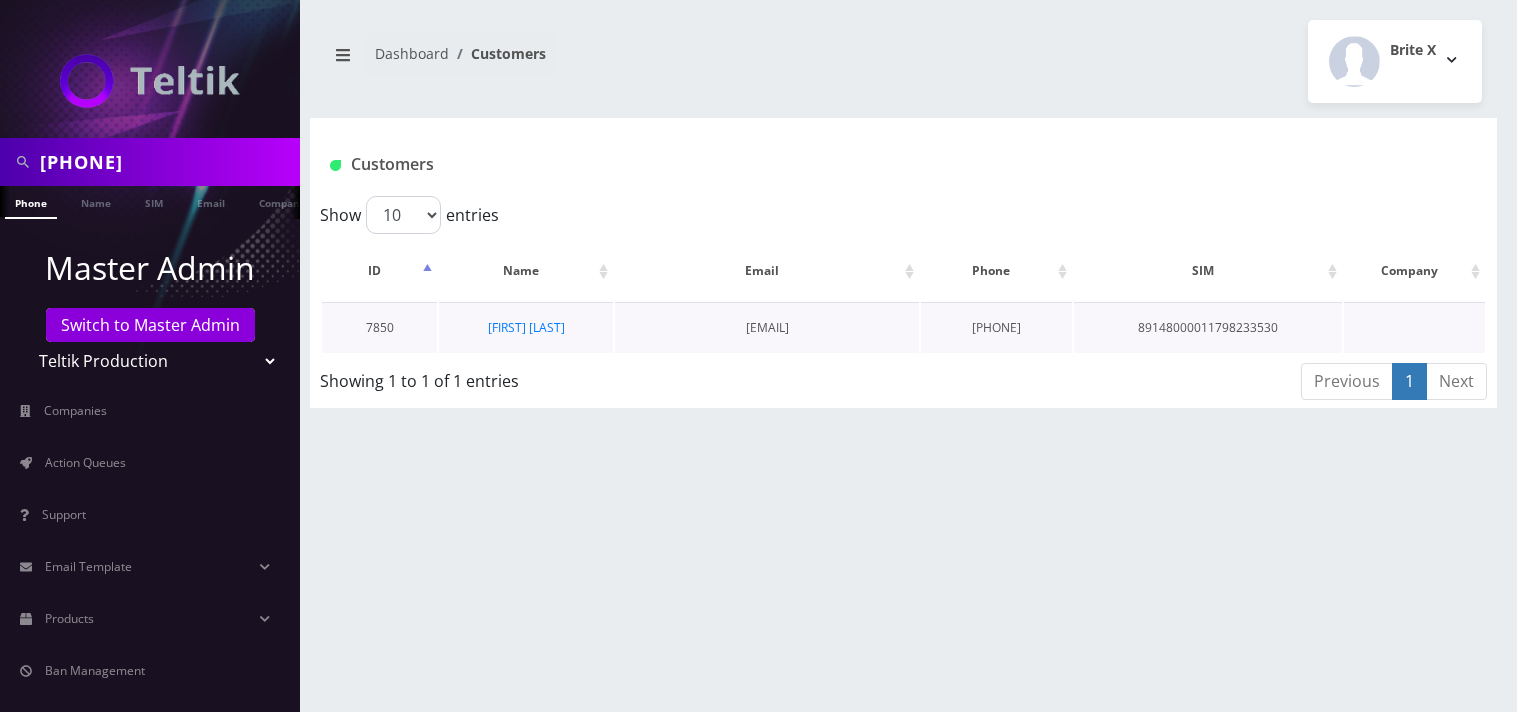scroll, scrollTop: 0, scrollLeft: 0, axis: both 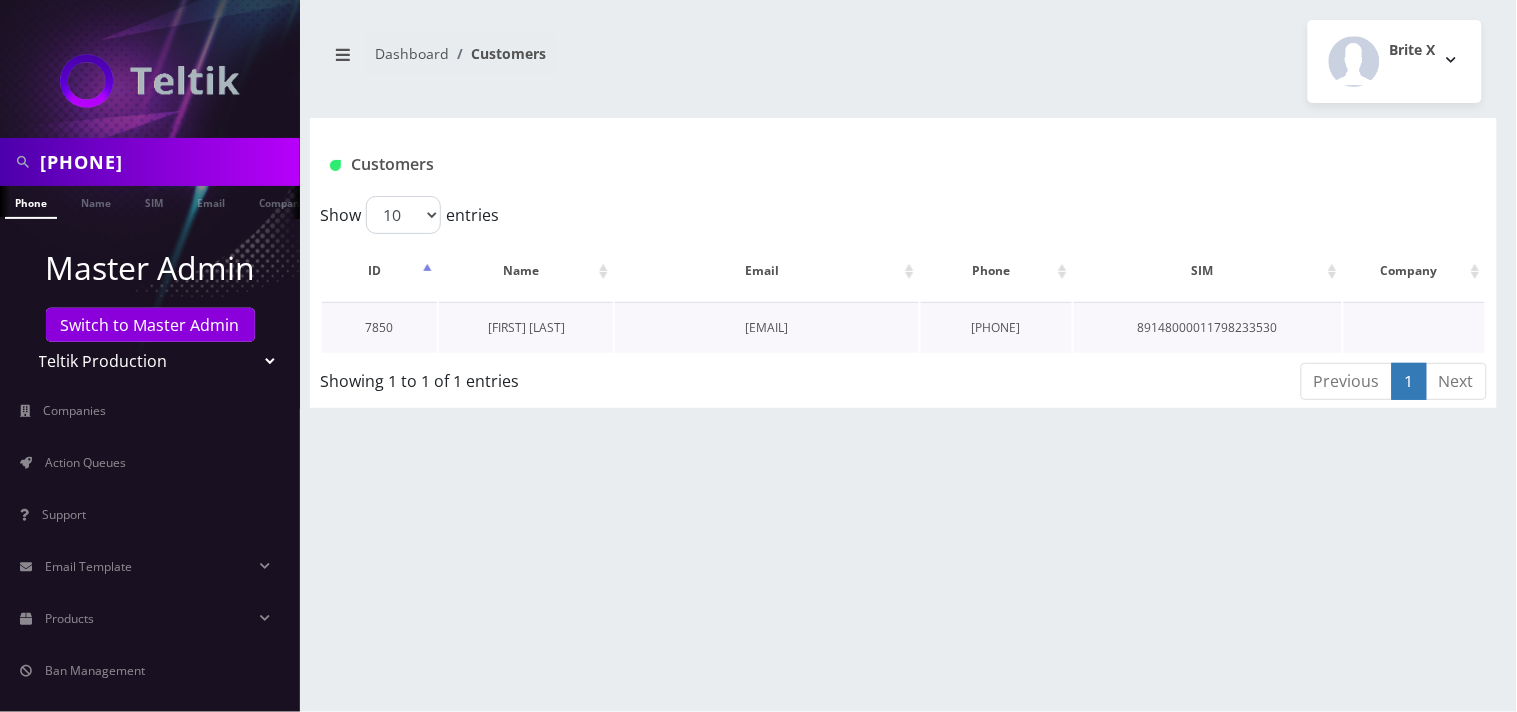 click on "[FIRST] [LAST]" at bounding box center (526, 327) 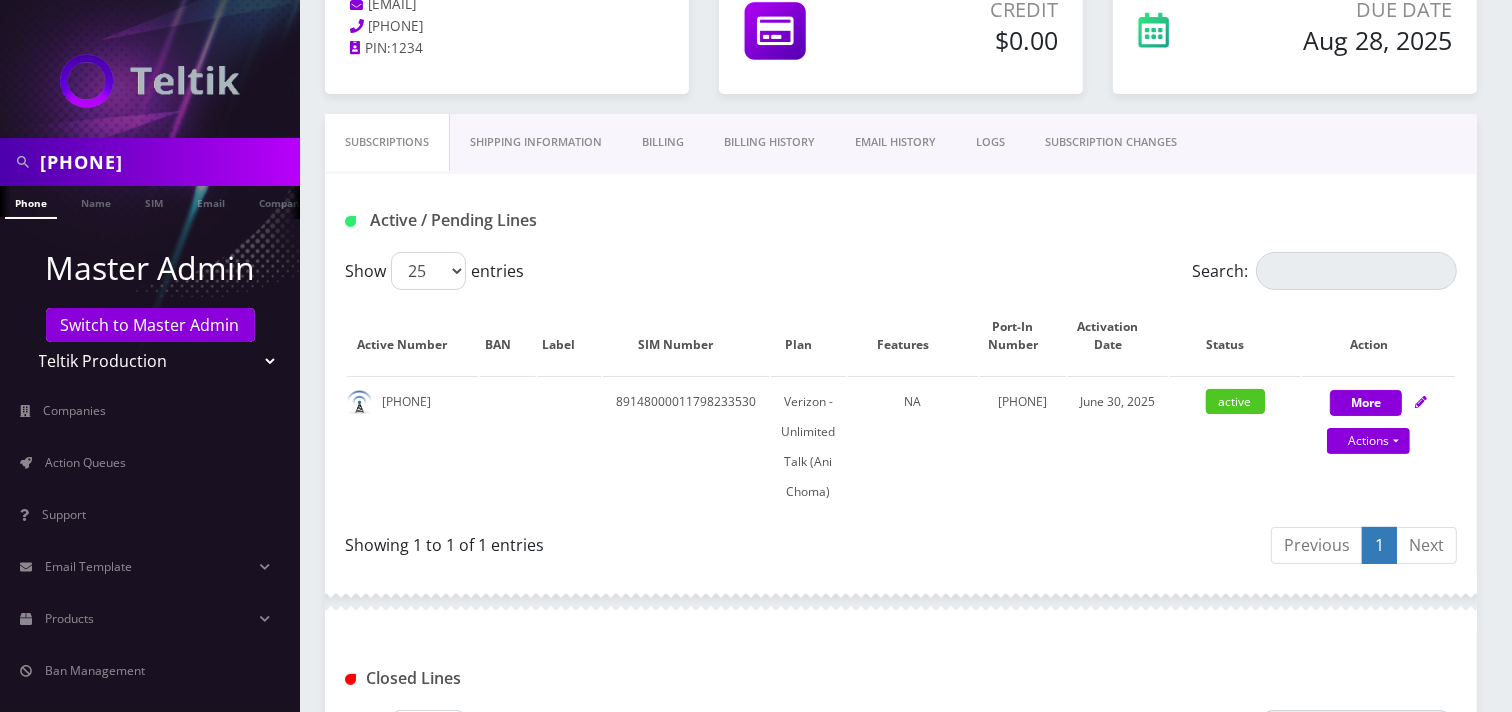 scroll, scrollTop: 222, scrollLeft: 0, axis: vertical 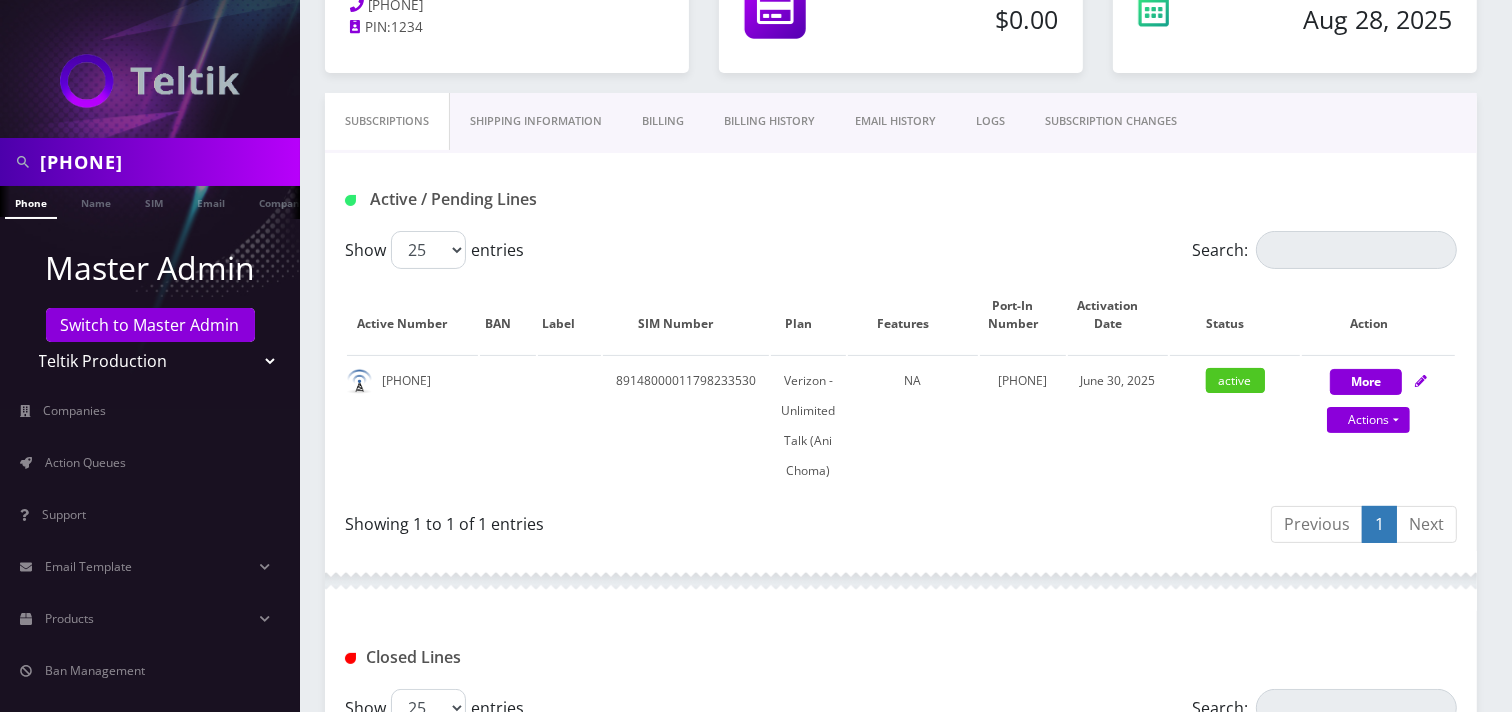 click on "[PHONE]" at bounding box center (167, 162) 